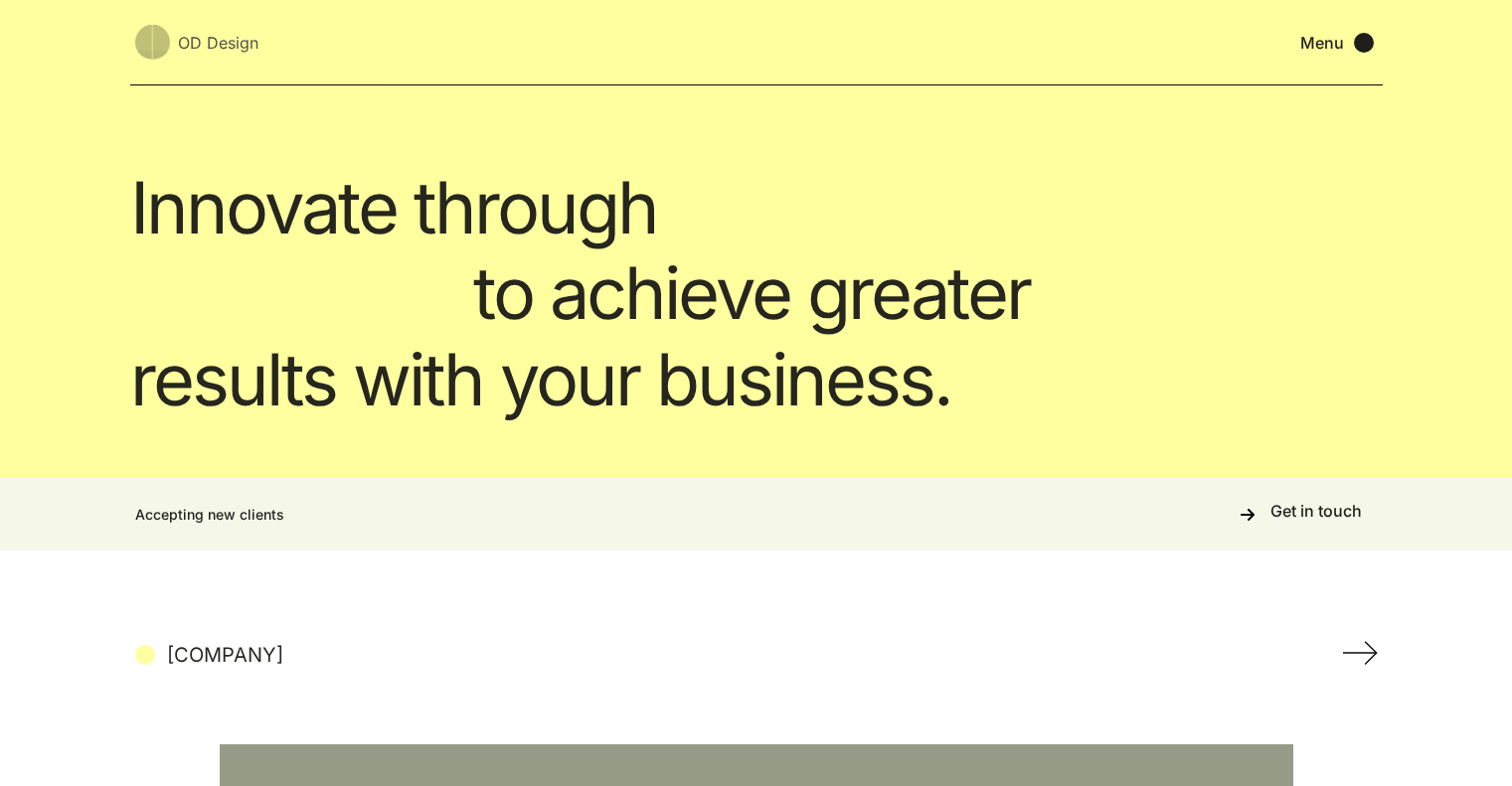 scroll, scrollTop: 0, scrollLeft: 0, axis: both 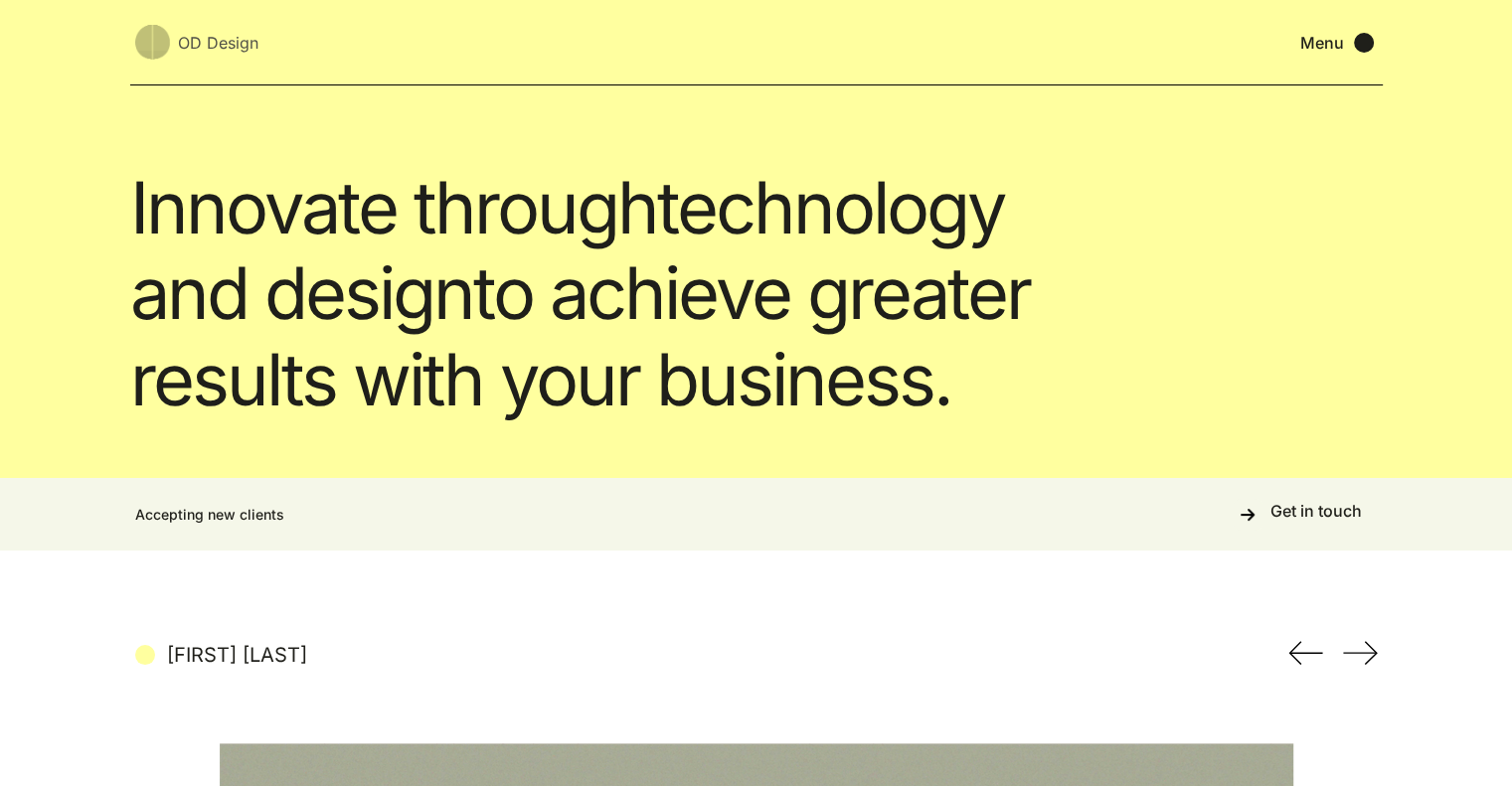 click on "Menu Close" at bounding box center (1339, 43) 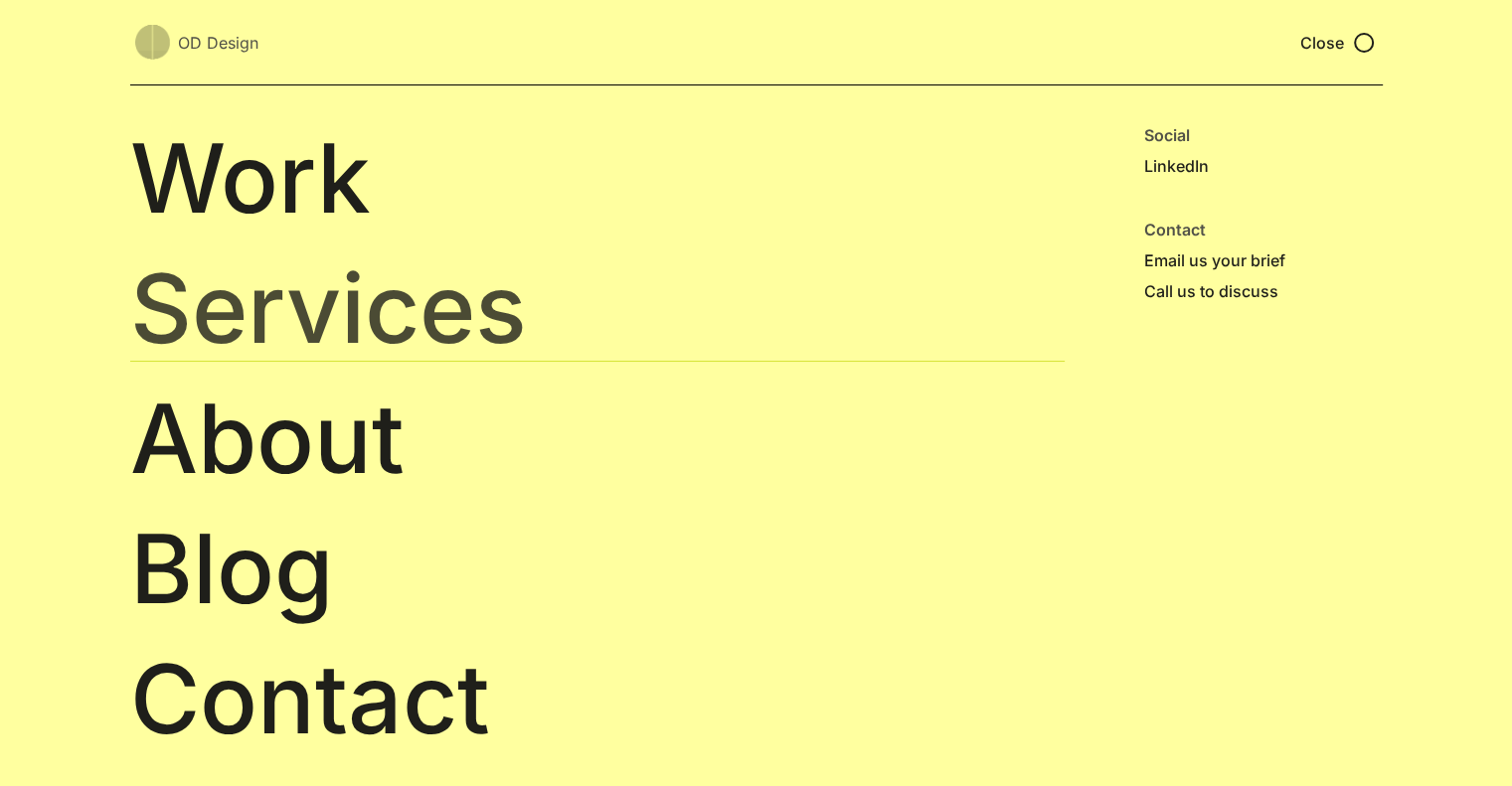 click on "Services" at bounding box center (597, 308) 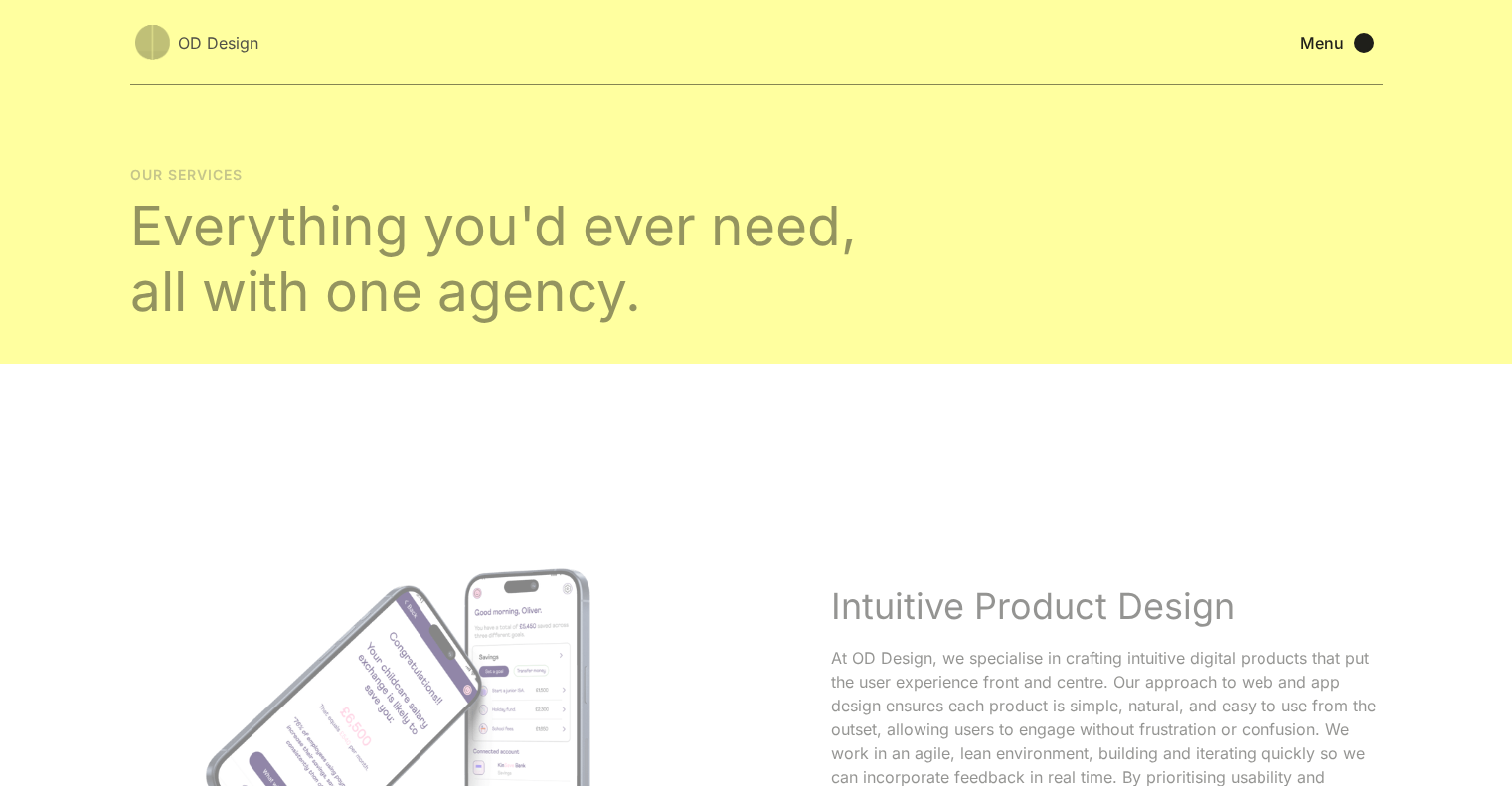 scroll, scrollTop: 0, scrollLeft: 0, axis: both 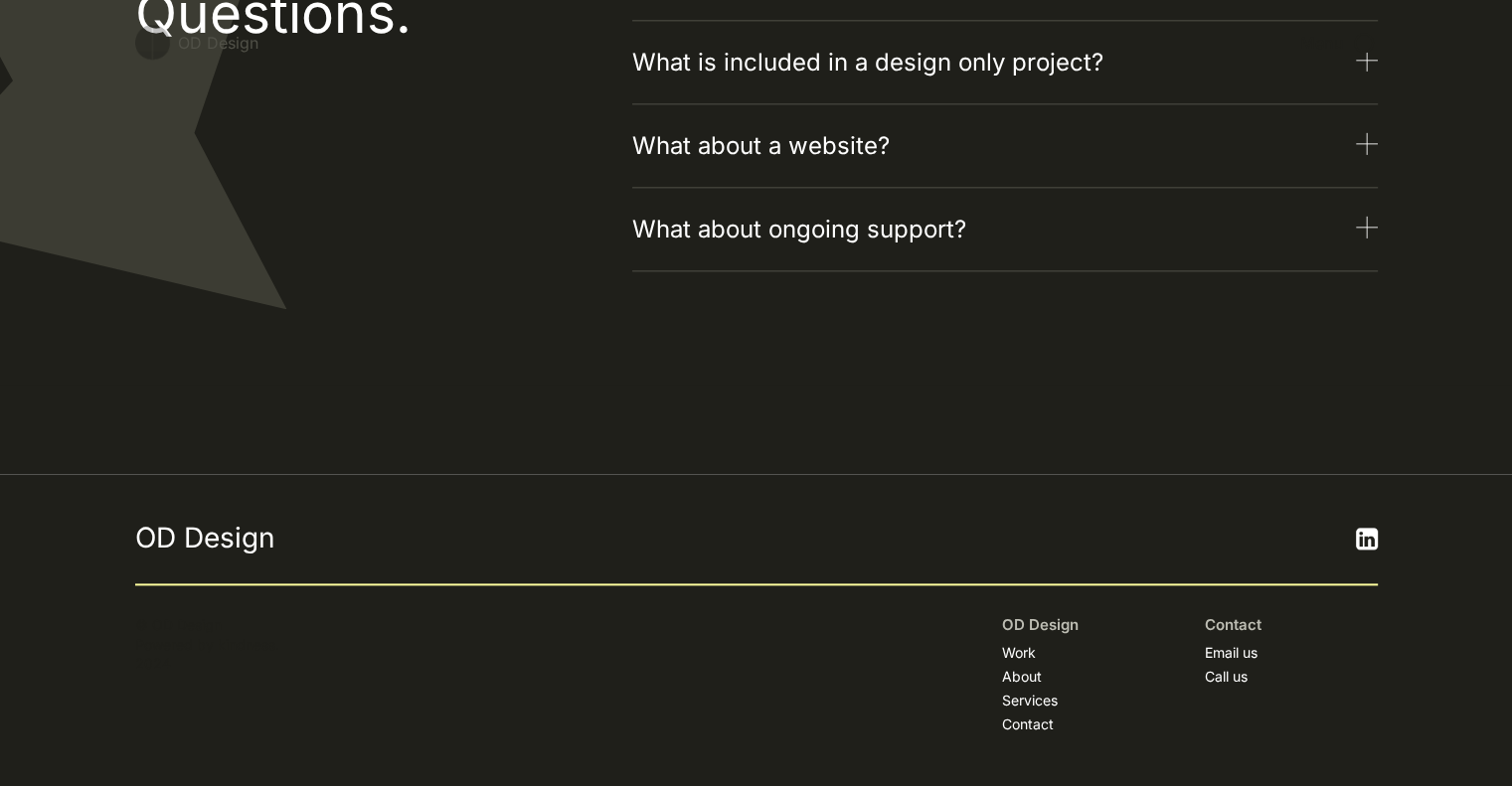 click on "What about ongoing support?" at bounding box center [1005, 236] 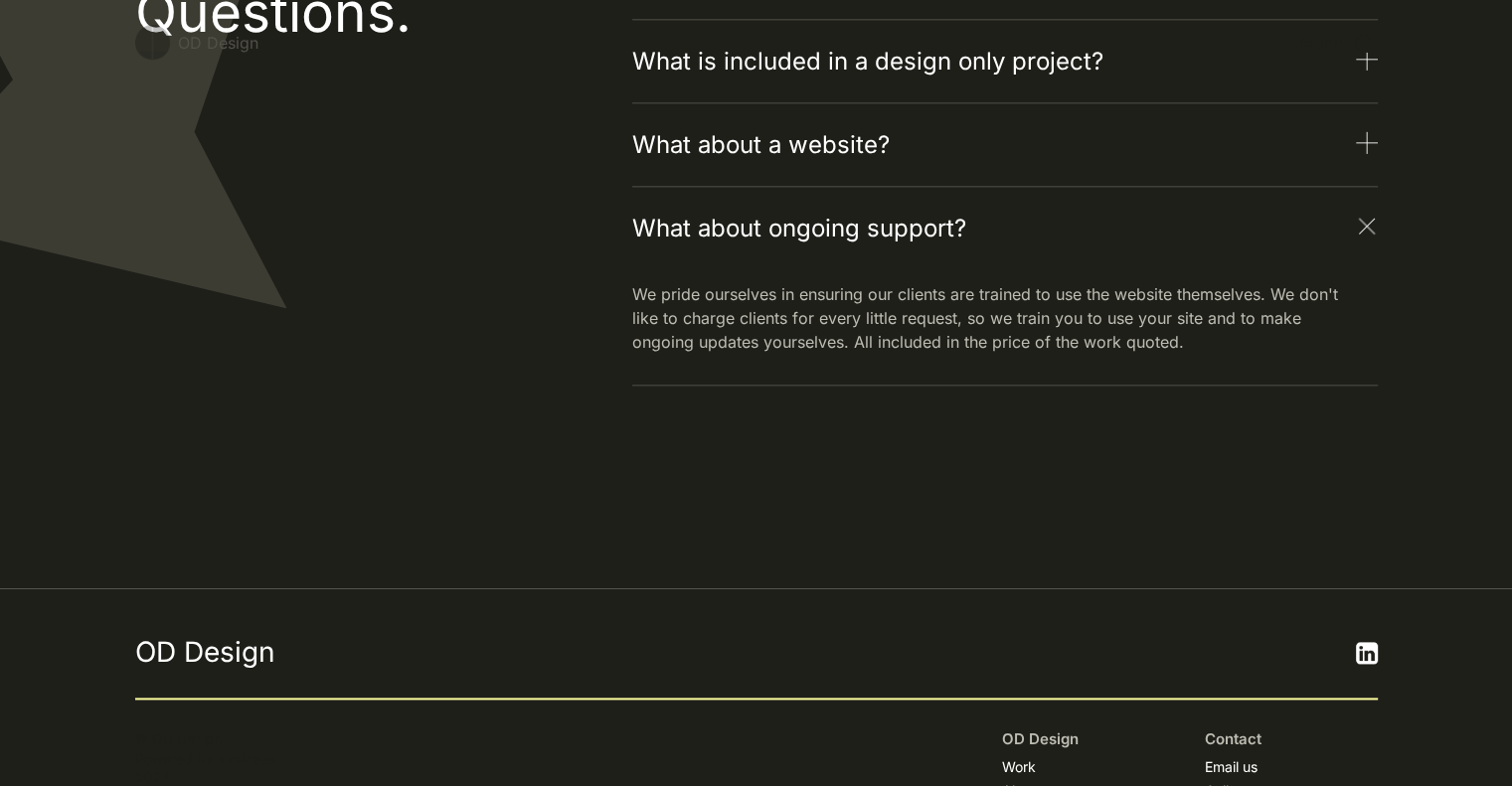 click on "What about ongoing support?" at bounding box center [1005, 235] 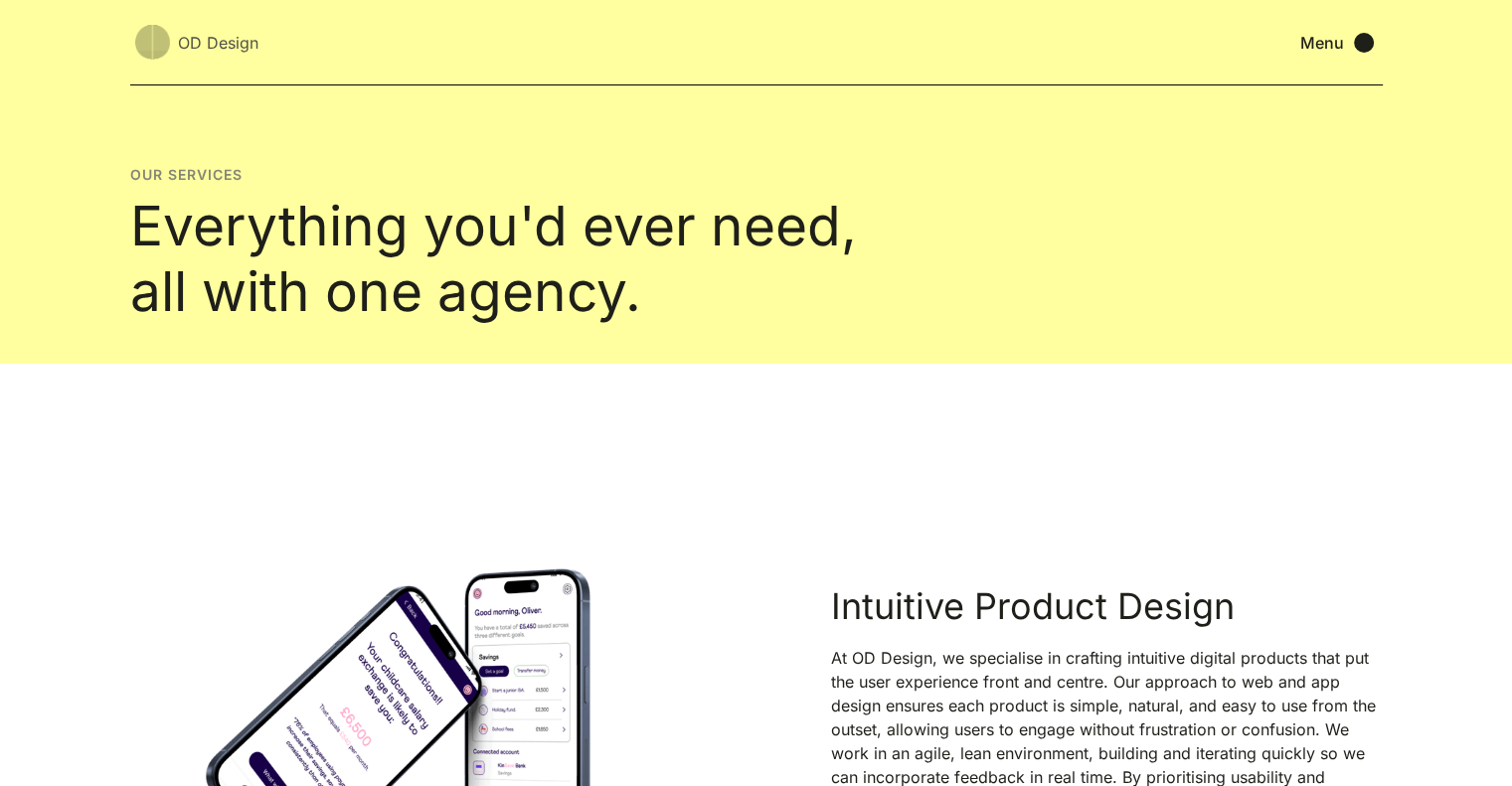 scroll, scrollTop: 3, scrollLeft: 0, axis: vertical 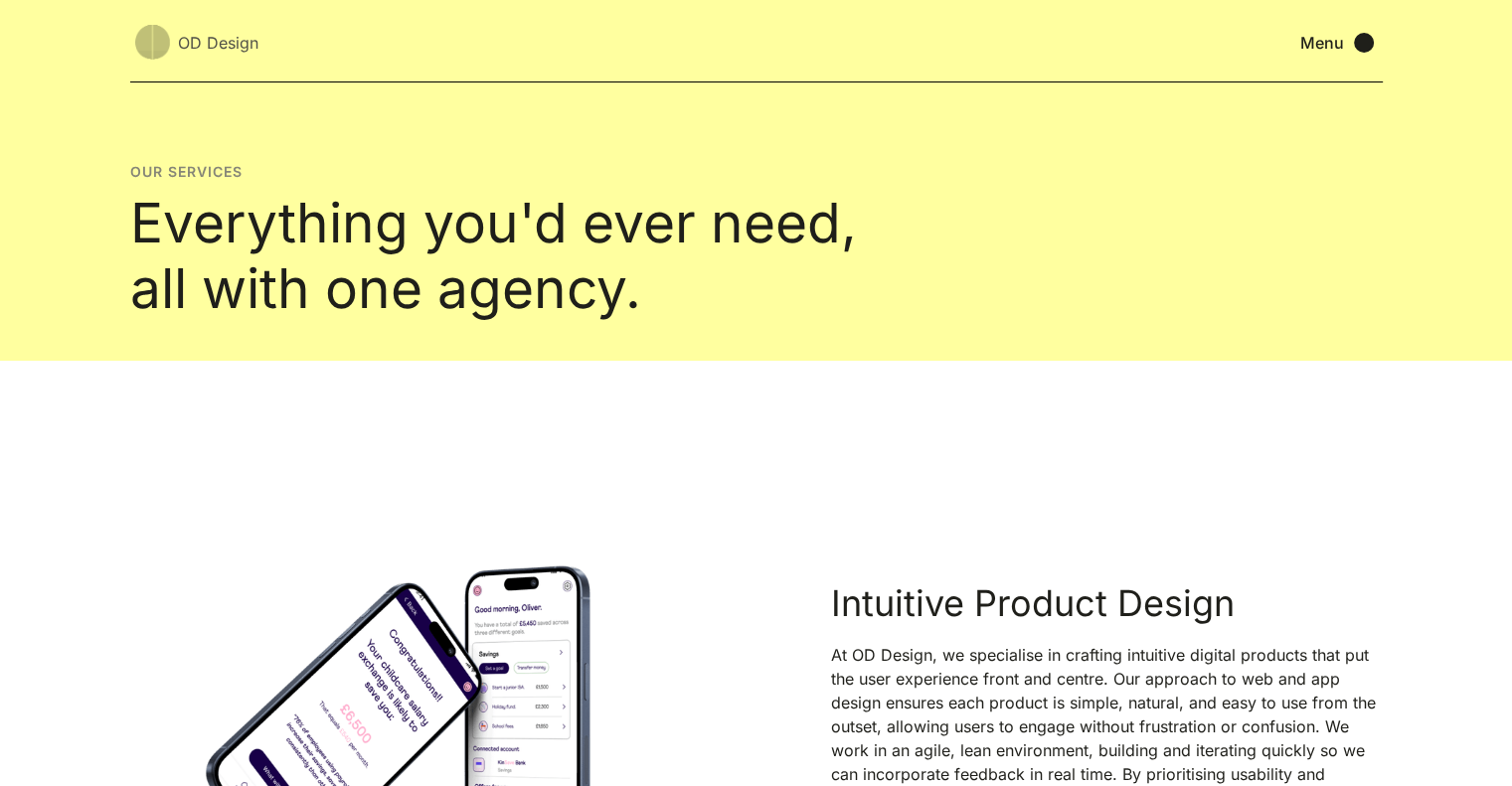 click on "Menu" at bounding box center [1322, 43] 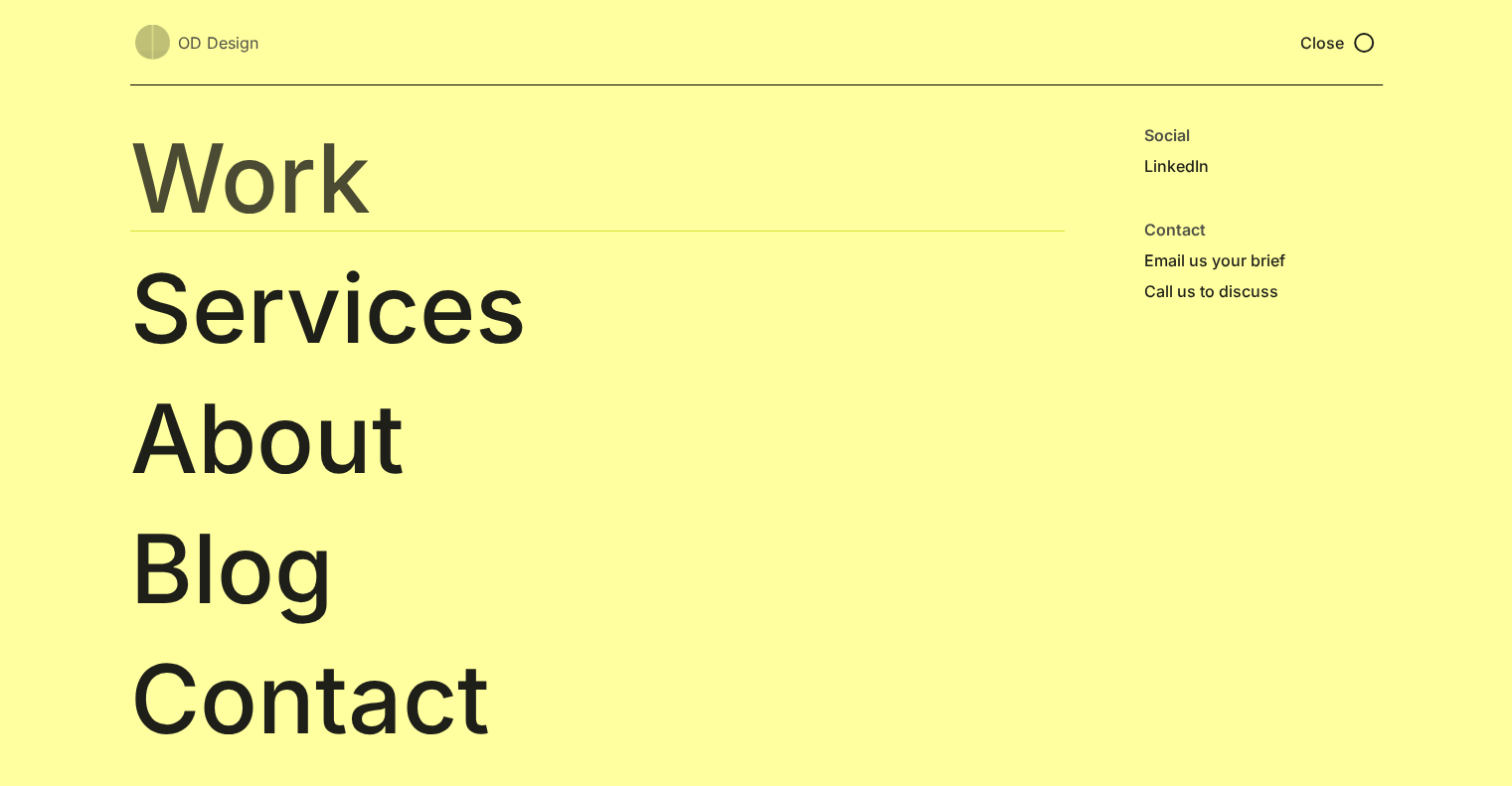 click on "Work" at bounding box center [597, 178] 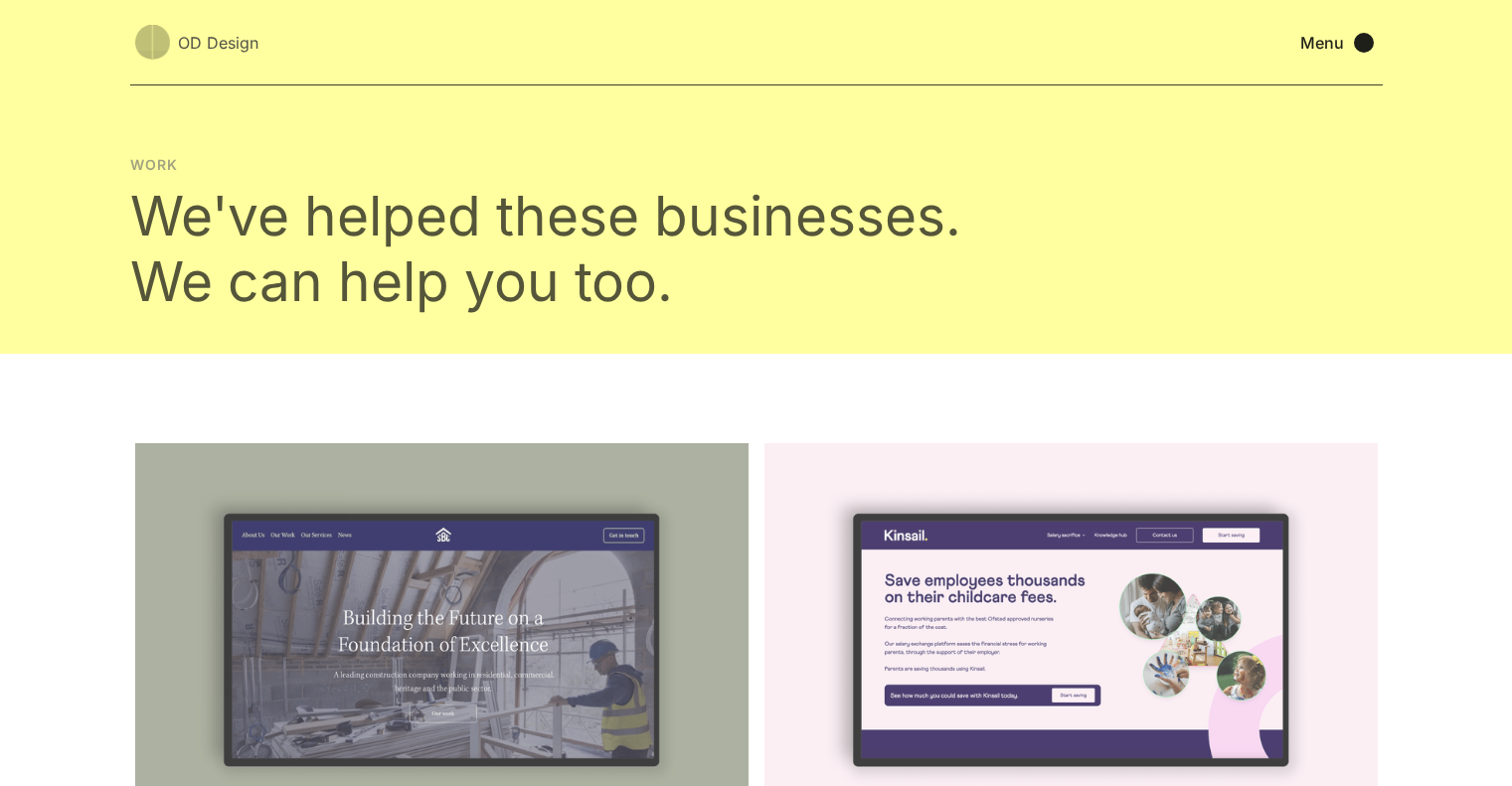 scroll, scrollTop: 0, scrollLeft: 0, axis: both 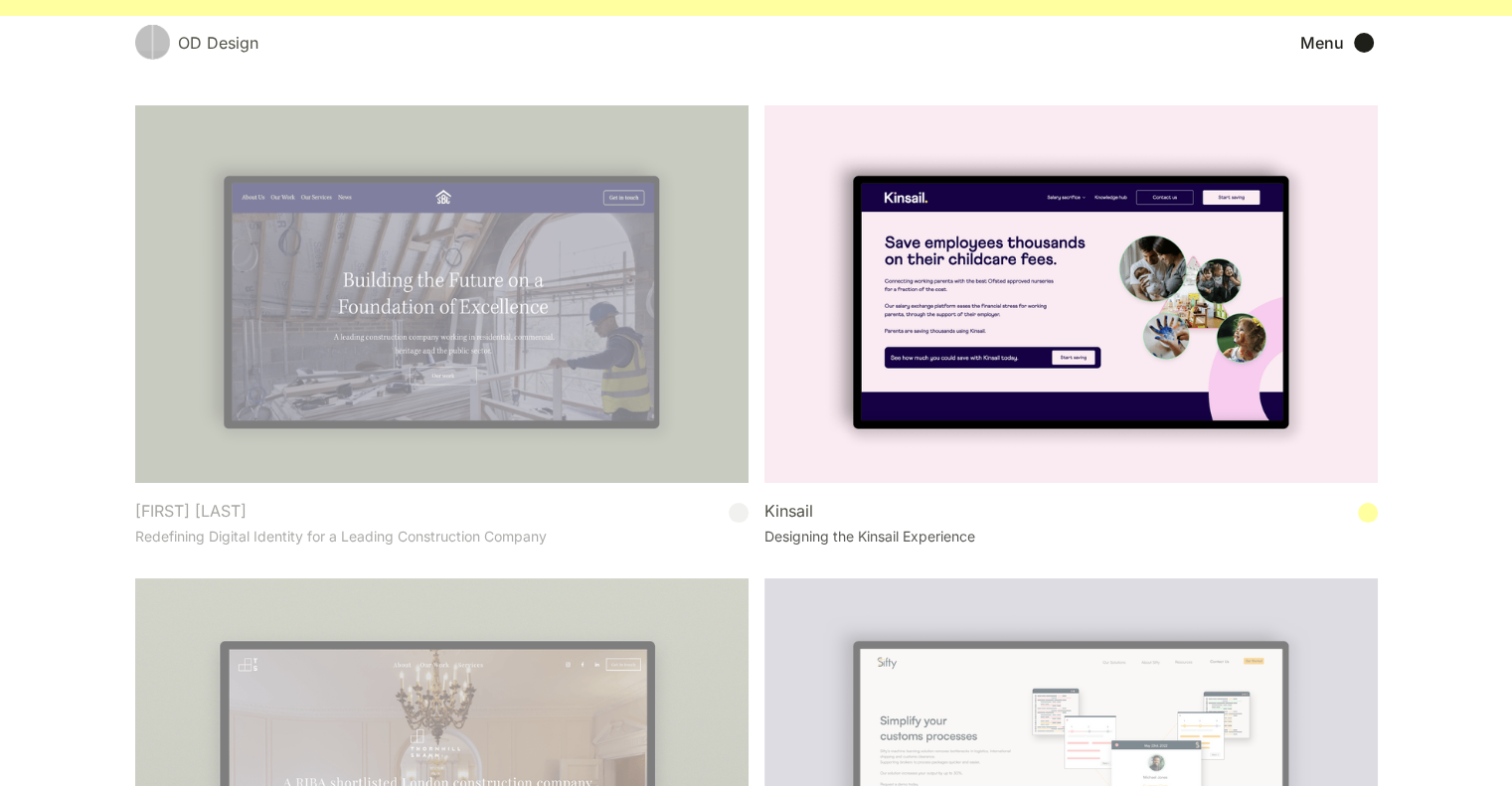 click at bounding box center [1071, 294] 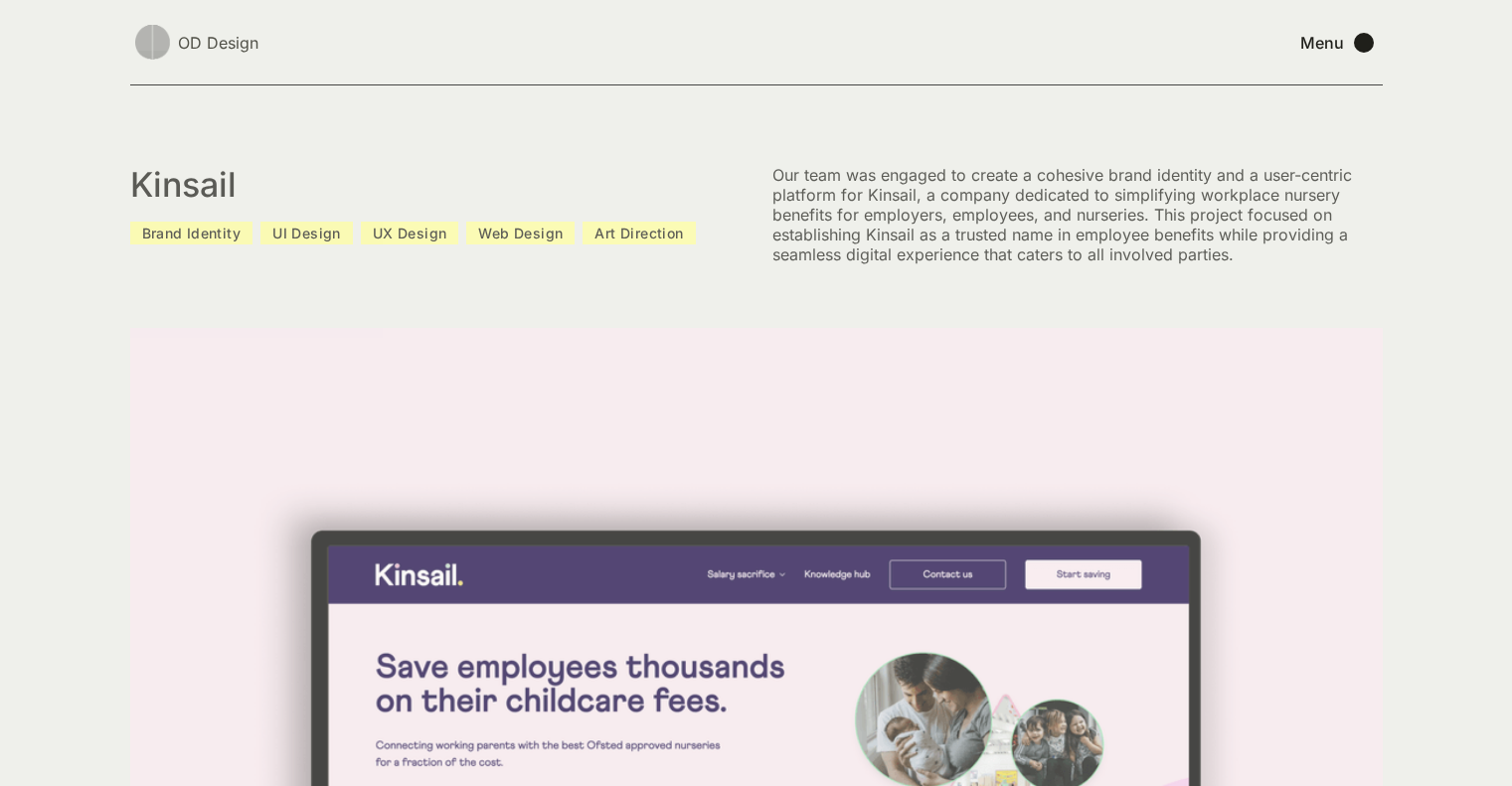 scroll, scrollTop: 0, scrollLeft: 0, axis: both 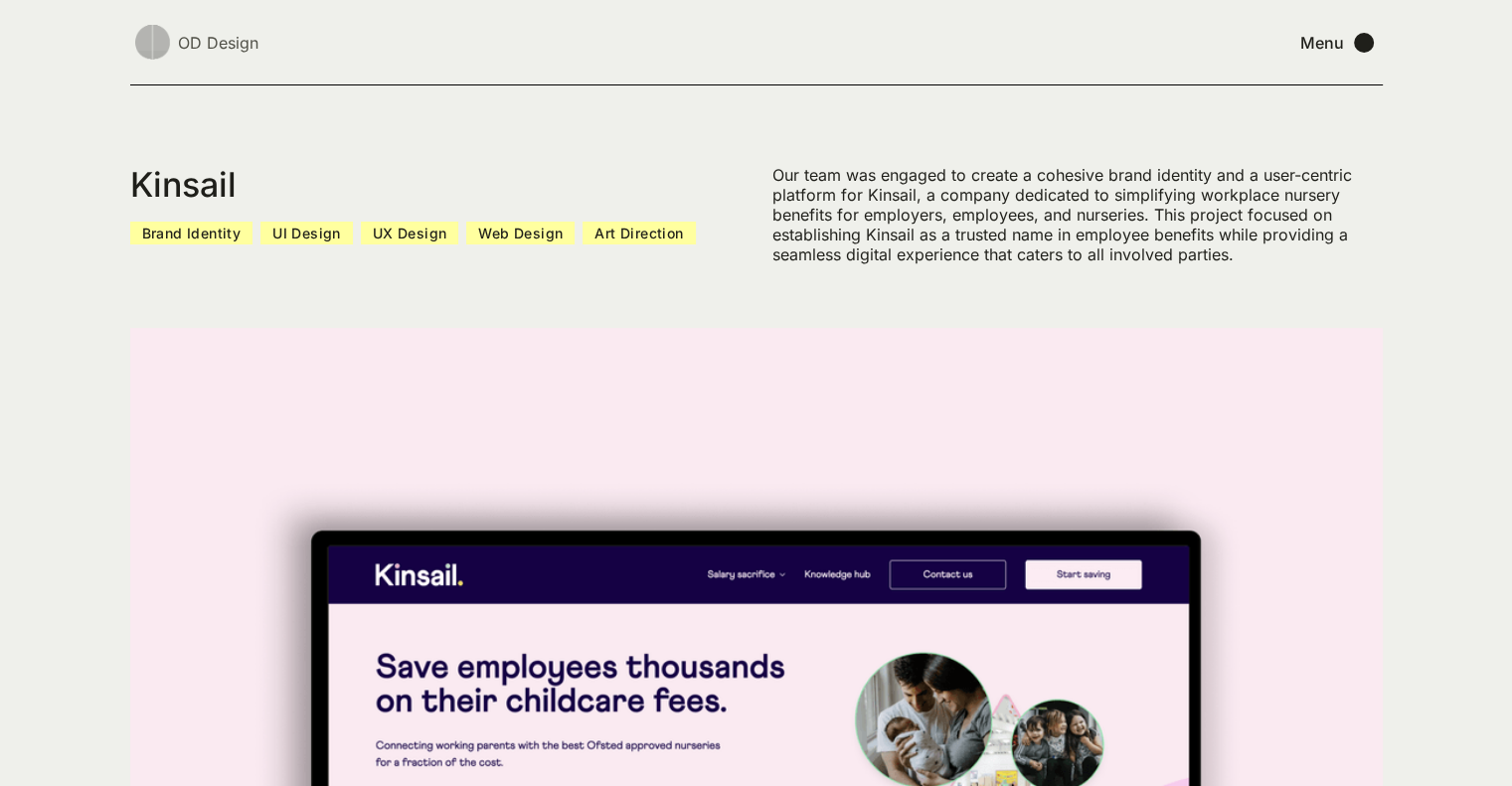 click on "Kinsail Brand Identity UI Design UX Design Web Design Art Direction Our team was engaged to create a cohesive brand identity and a user-centric platform for Kinsail, a company dedicated to simplifying workplace nursery benefits for employers, employees, and nurseries. This project focused on establishing Kinsail as a trusted name in employee benefits while providing a seamless digital experience that caters to all involved parties." at bounding box center (756, 634) 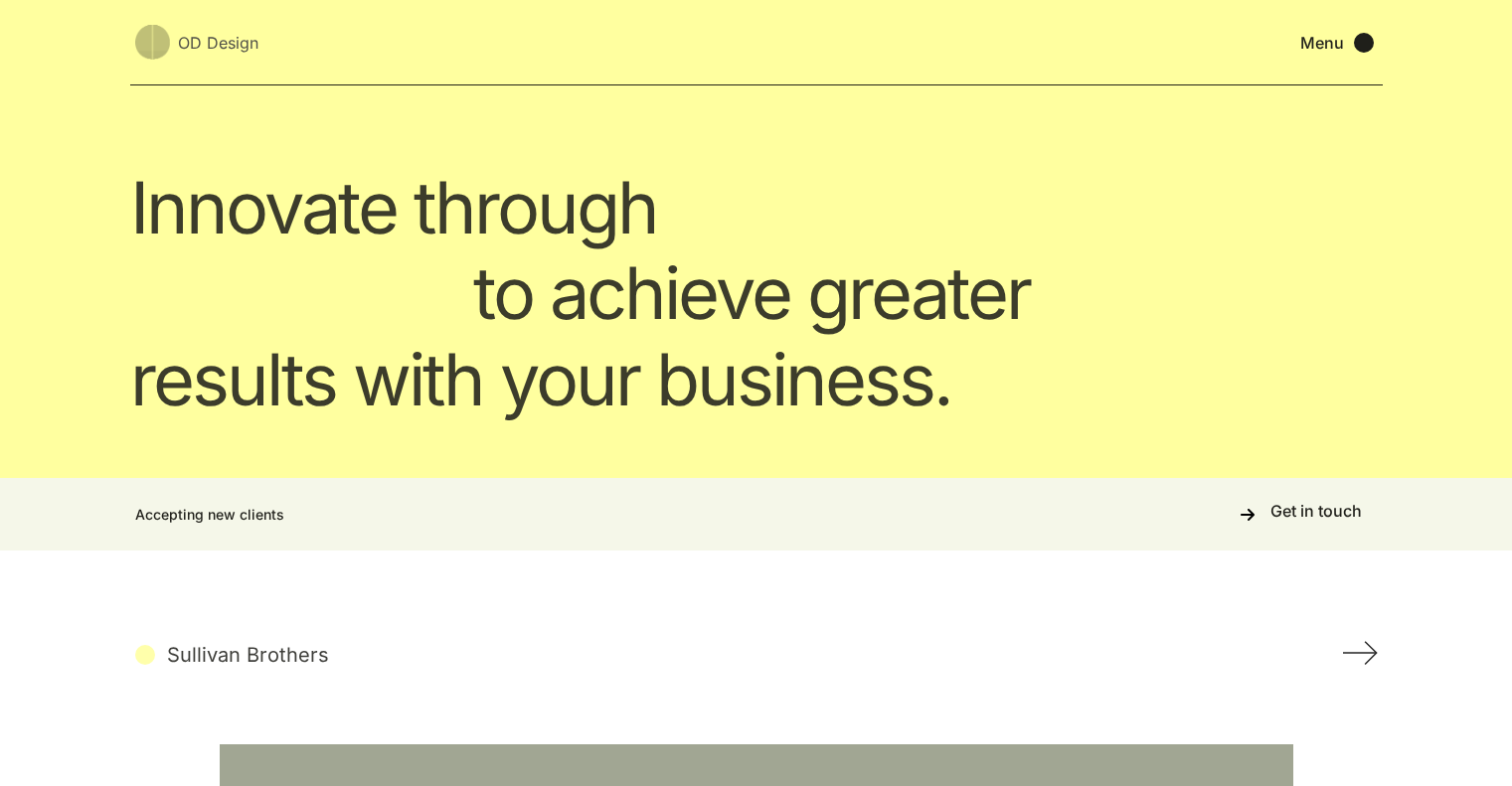 scroll, scrollTop: 0, scrollLeft: 0, axis: both 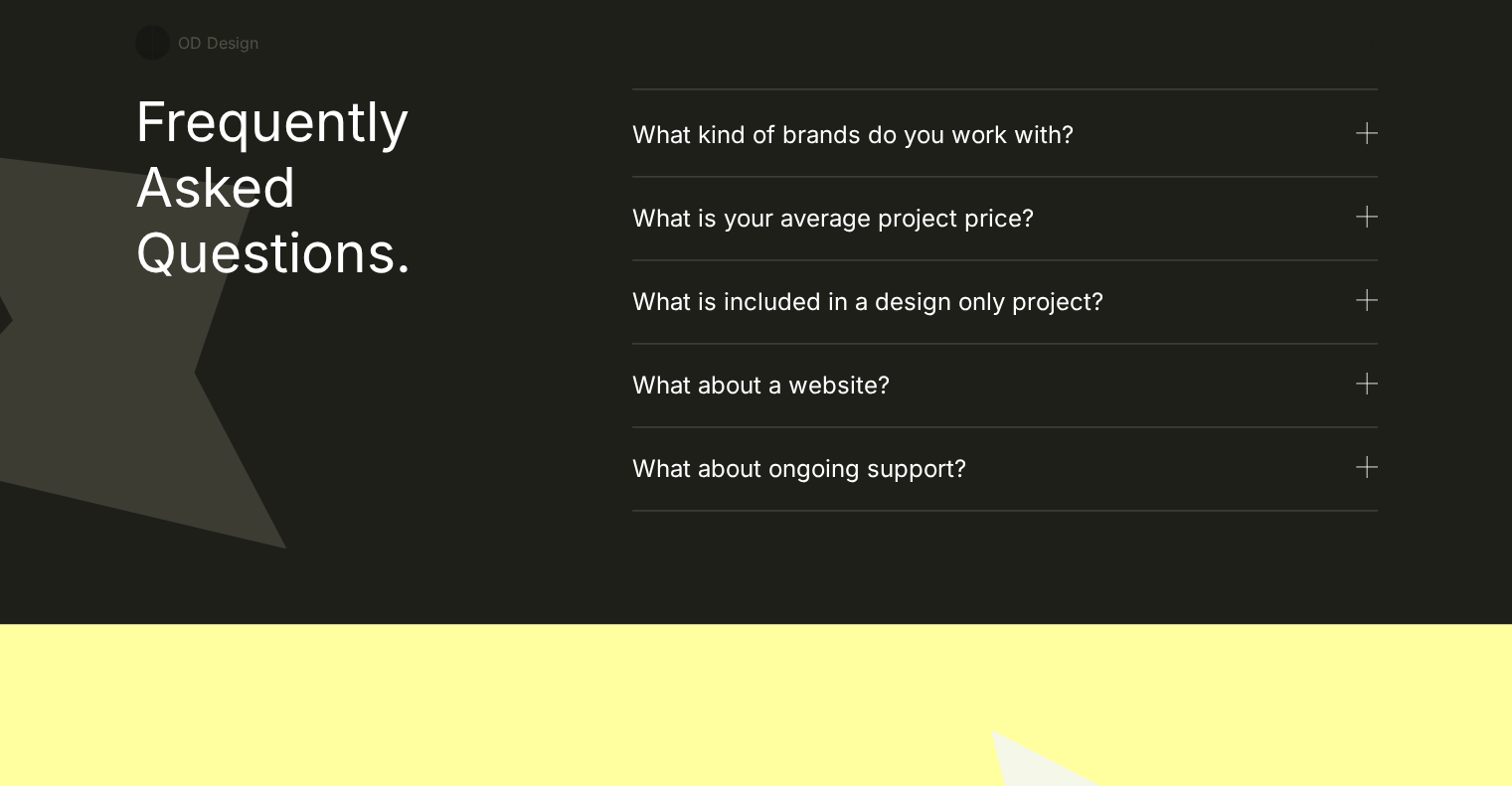 click on "What about a website?" at bounding box center [1005, 392] 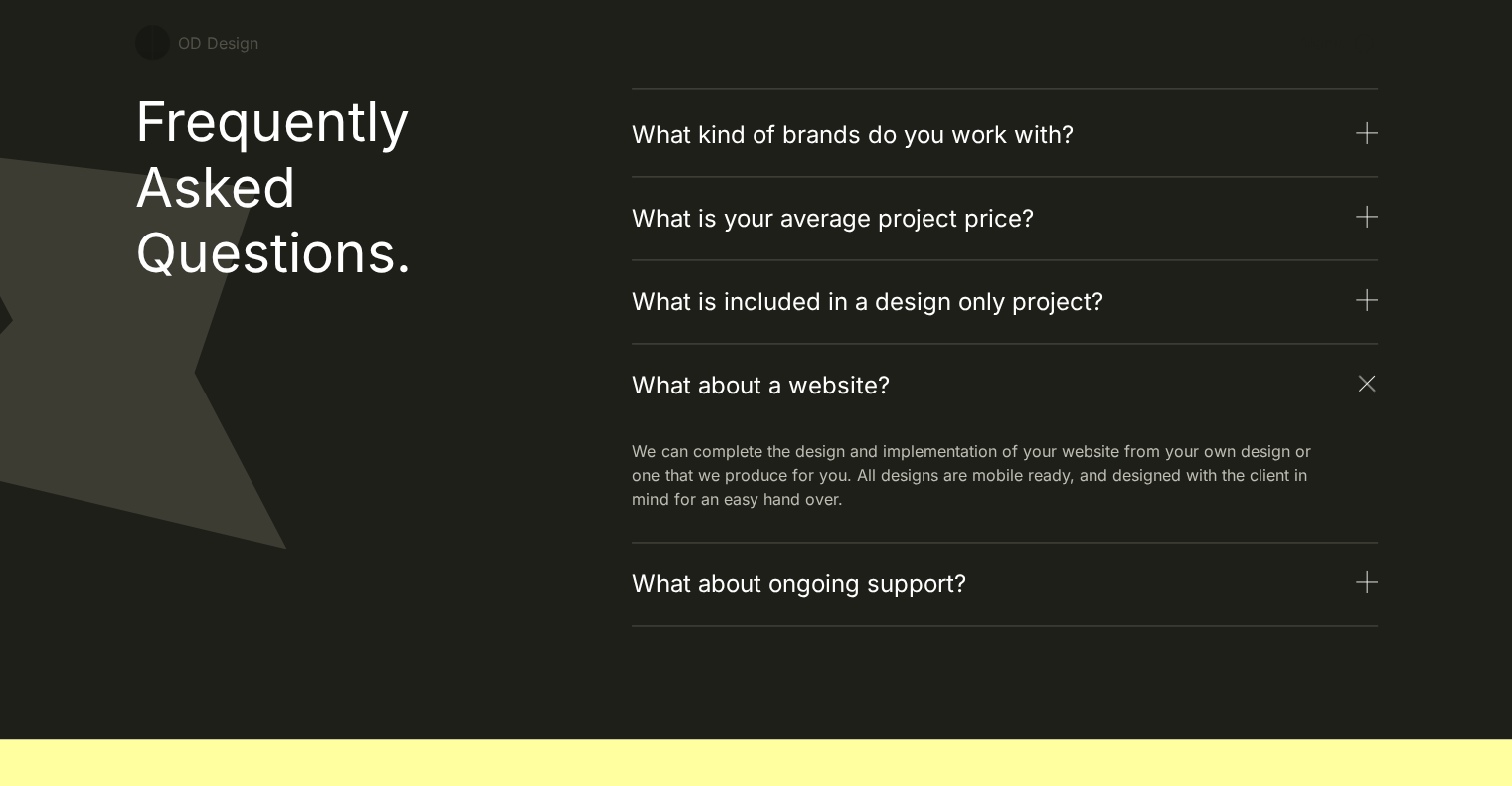 click on "What is included in a design only project?" at bounding box center (1005, 308) 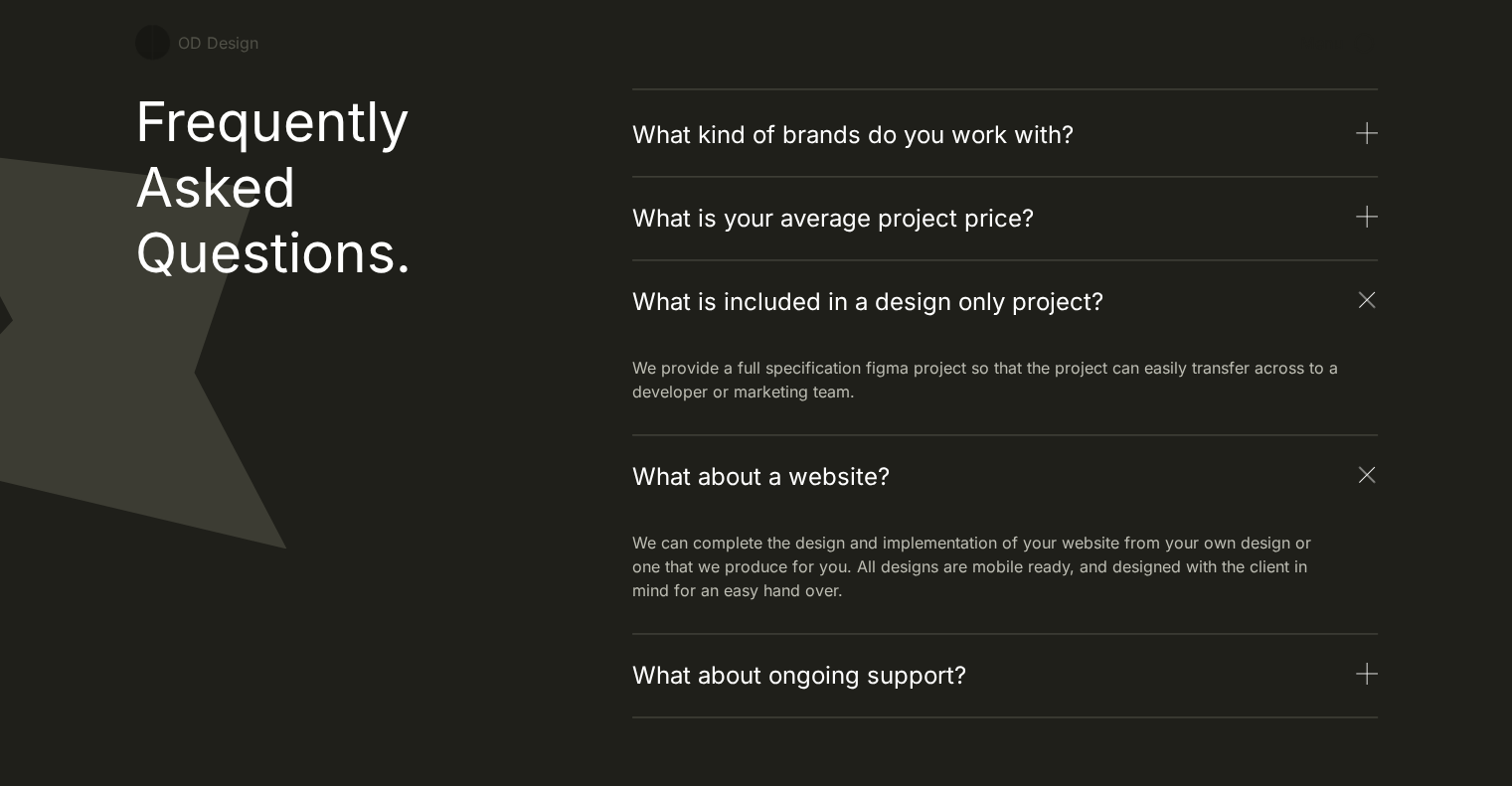 click on "What is your average project price?" at bounding box center [1005, 225] 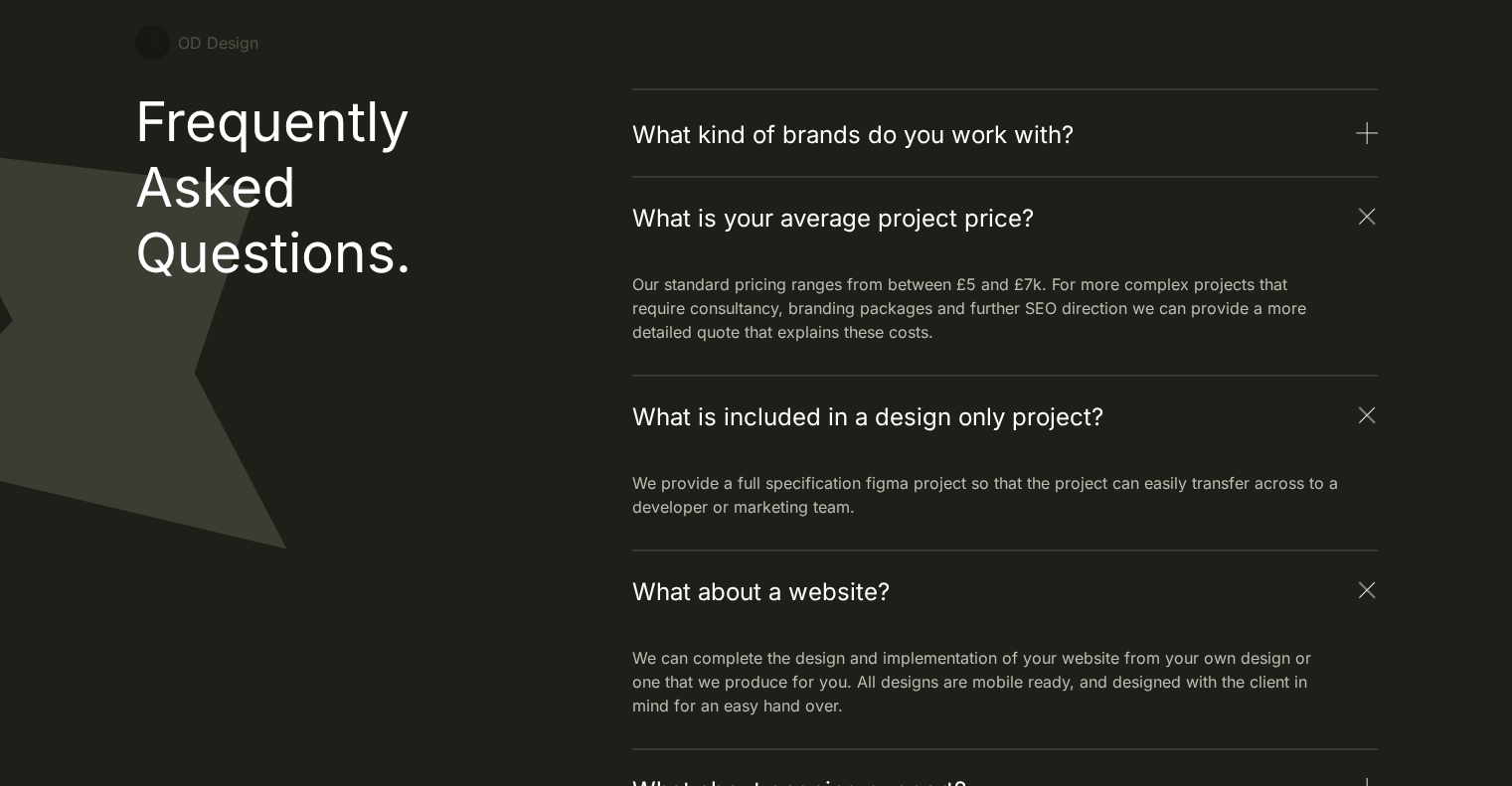 click on "What is your average project price?" at bounding box center [1005, 225] 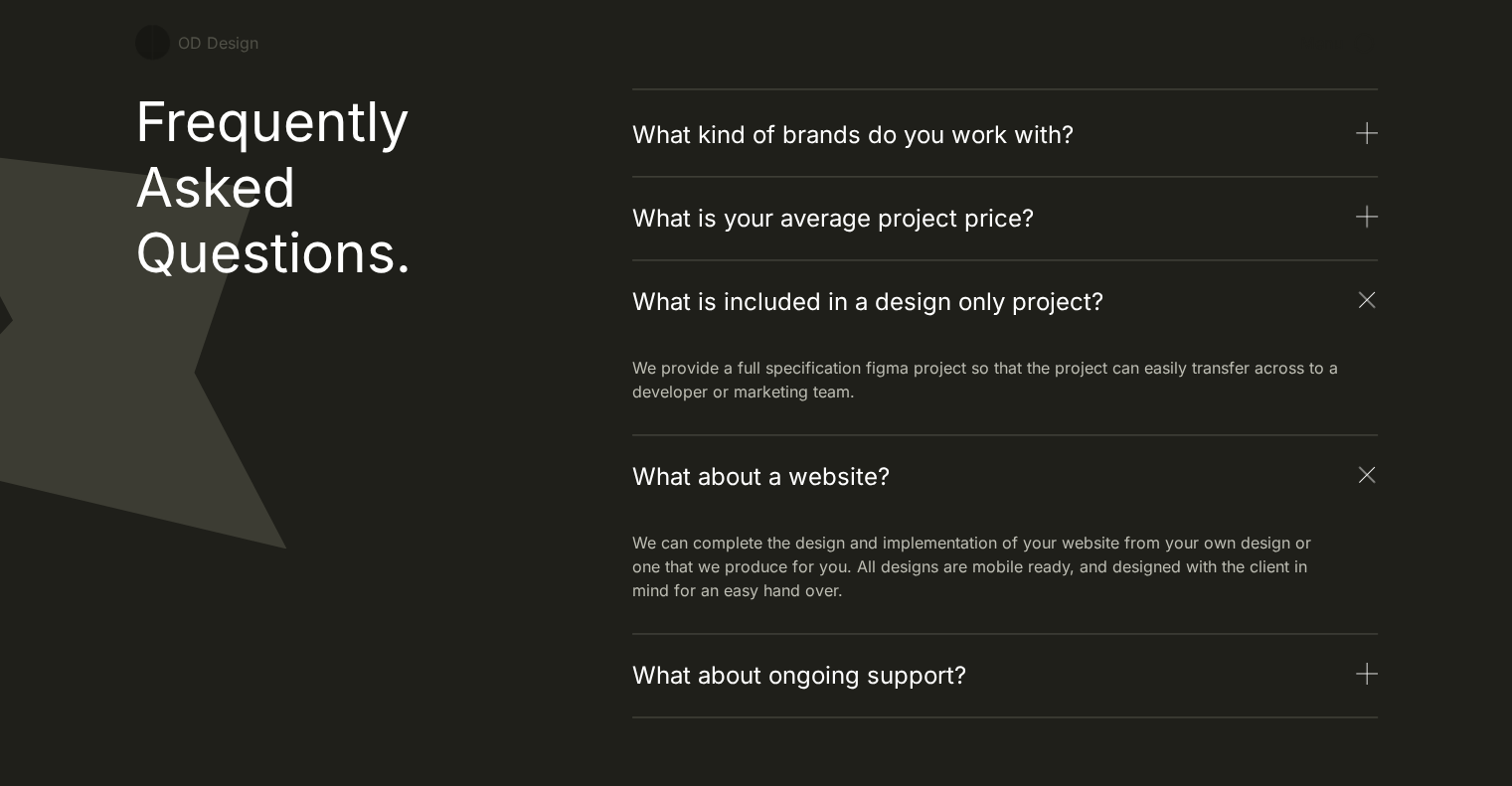 click on "What kind of brands do you work with? We are happy to work with a range of brands from a variety of industries. Most recently we have worked with Machine Learning and AI companies, luxury building companies and drinks brands. What is your average project price? Our standard pricing ranges from between £5 and £7k. For more complex projects that require consultancy, branding packages and further SEO direction we can provide a more detailed quote that explains these costs. What is included in a design only project? We provide a full specification figma project so that the project can easily transfer across to a developer or marketing team.  What about a website? We can complete the design and implementation of your website from your own design or one that we produce for you. All designs are mobile ready, and designed with the client in mind for an easy hand over. What about ongoing support?" at bounding box center [1005, 414] 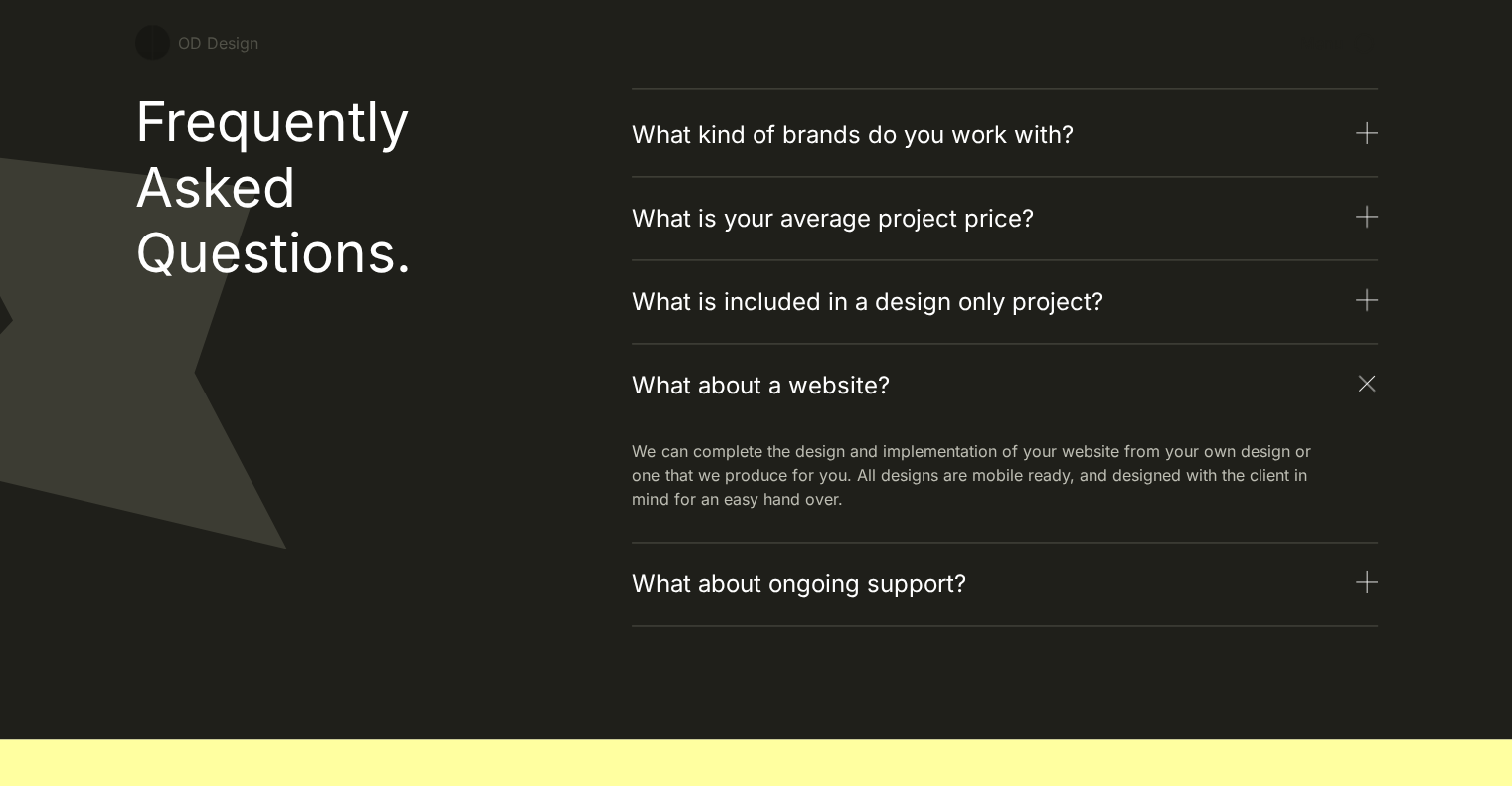 click at bounding box center [1367, 383] 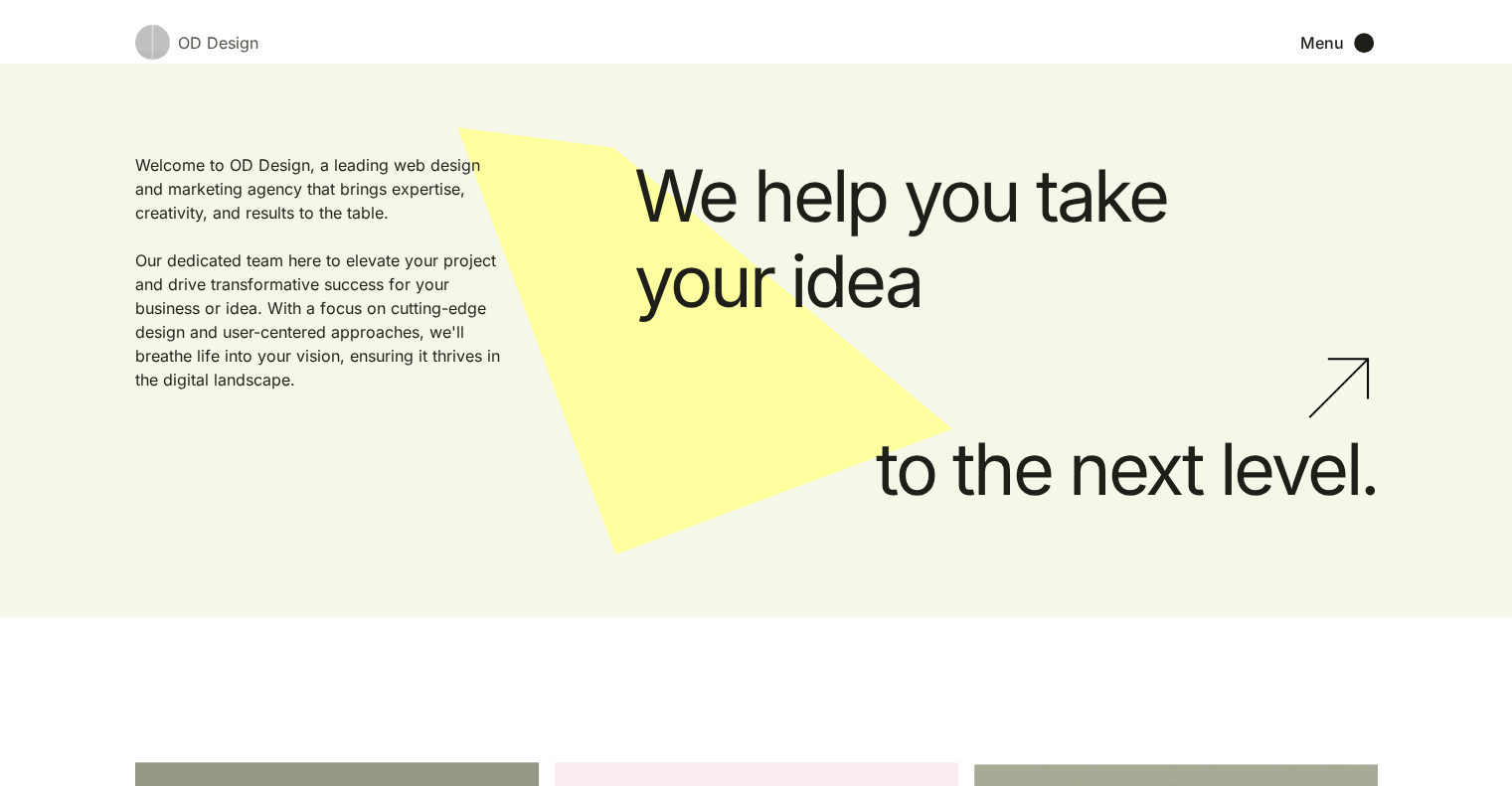 scroll, scrollTop: 1597, scrollLeft: 0, axis: vertical 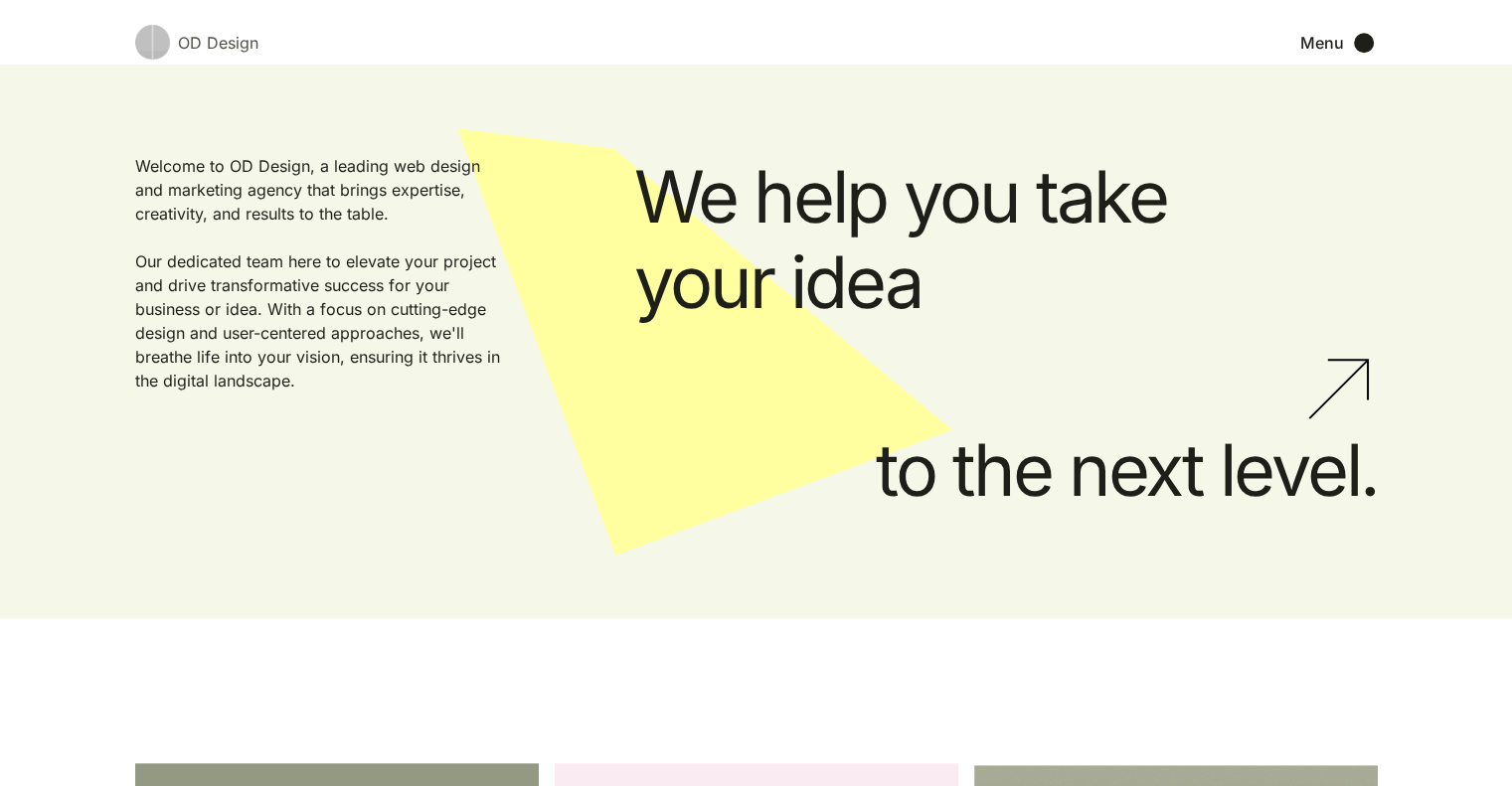 click on "Menu" at bounding box center [1322, 43] 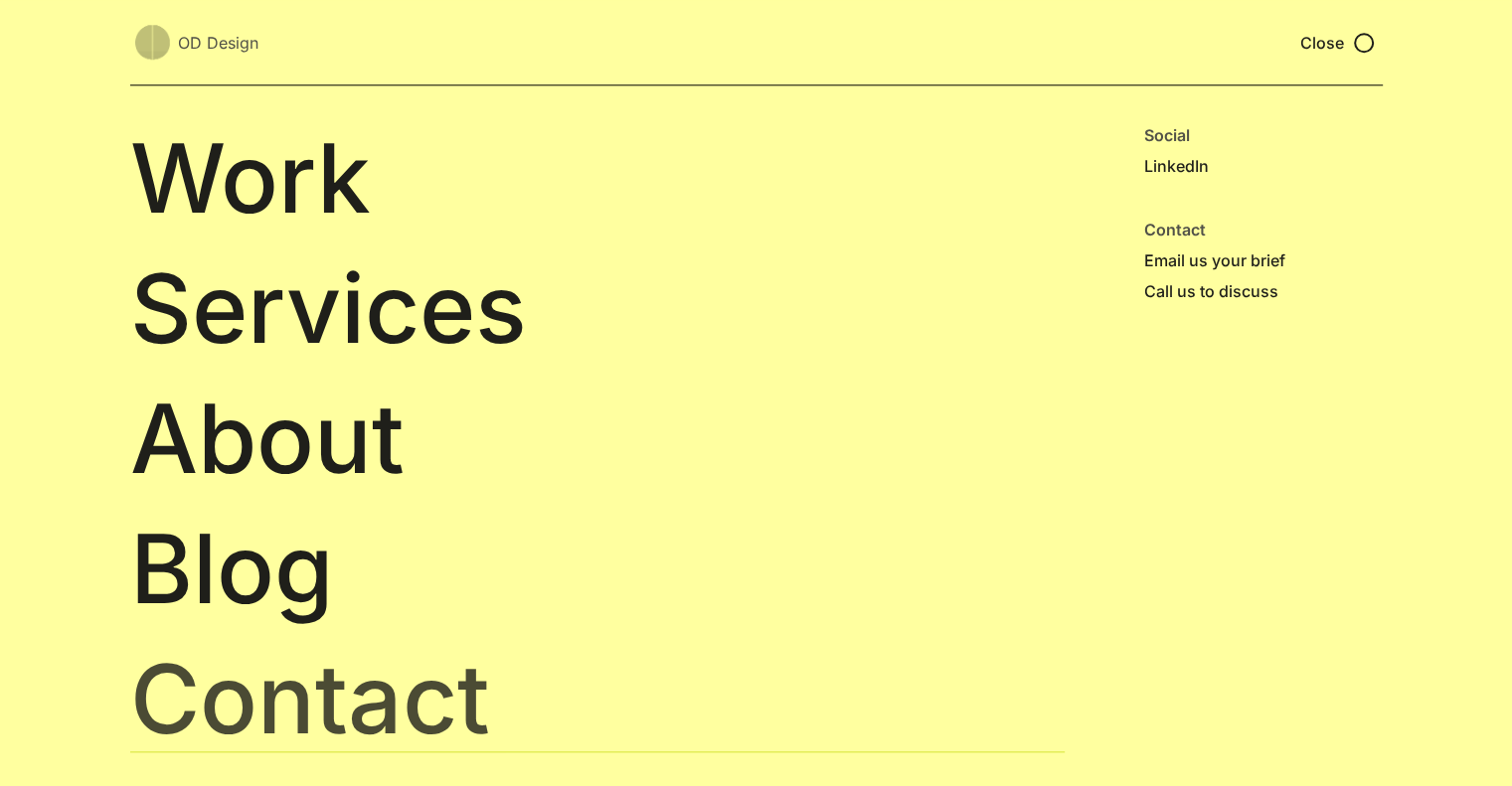 scroll, scrollTop: 2142, scrollLeft: 0, axis: vertical 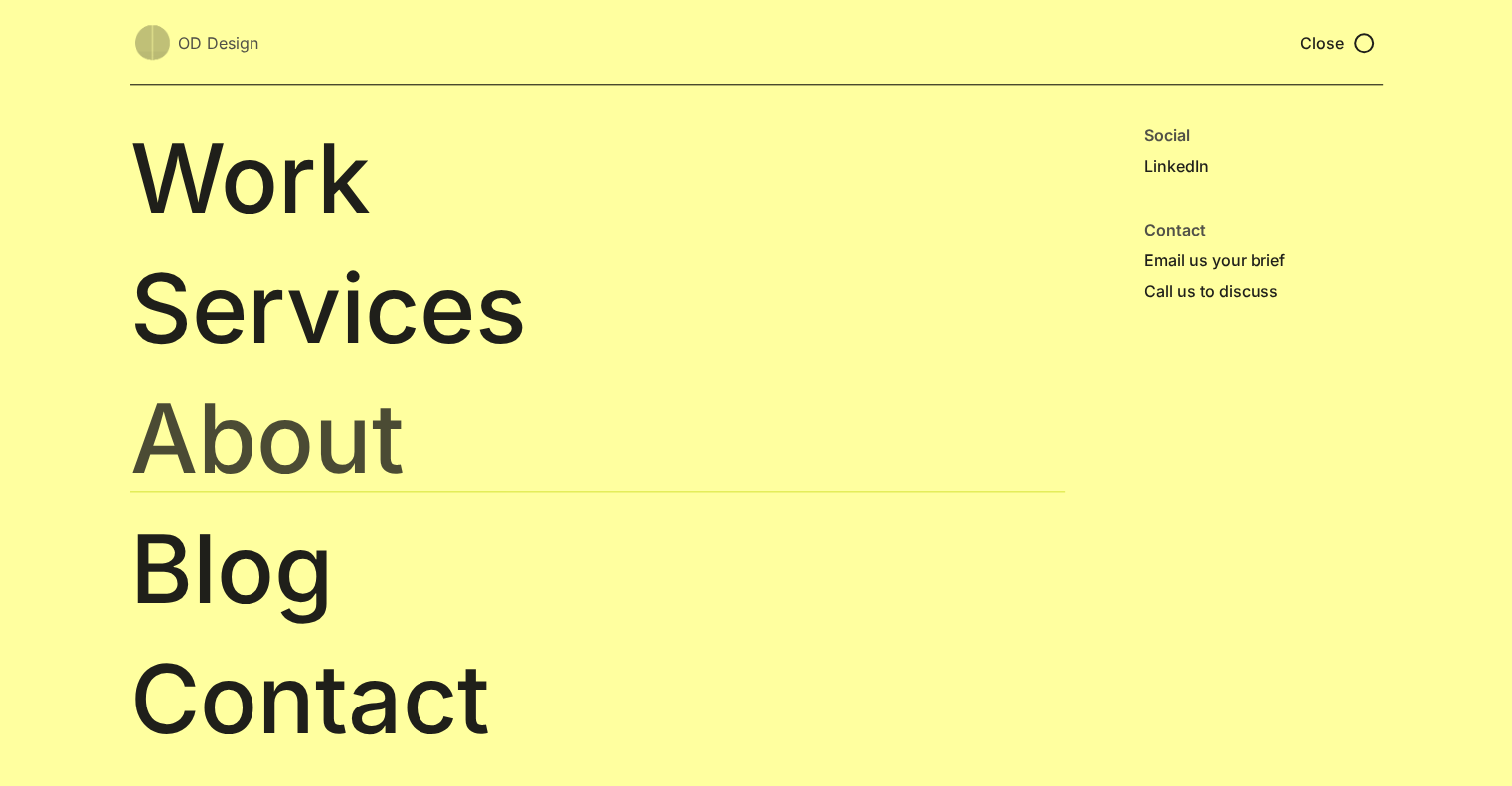 click on "About" at bounding box center [597, 438] 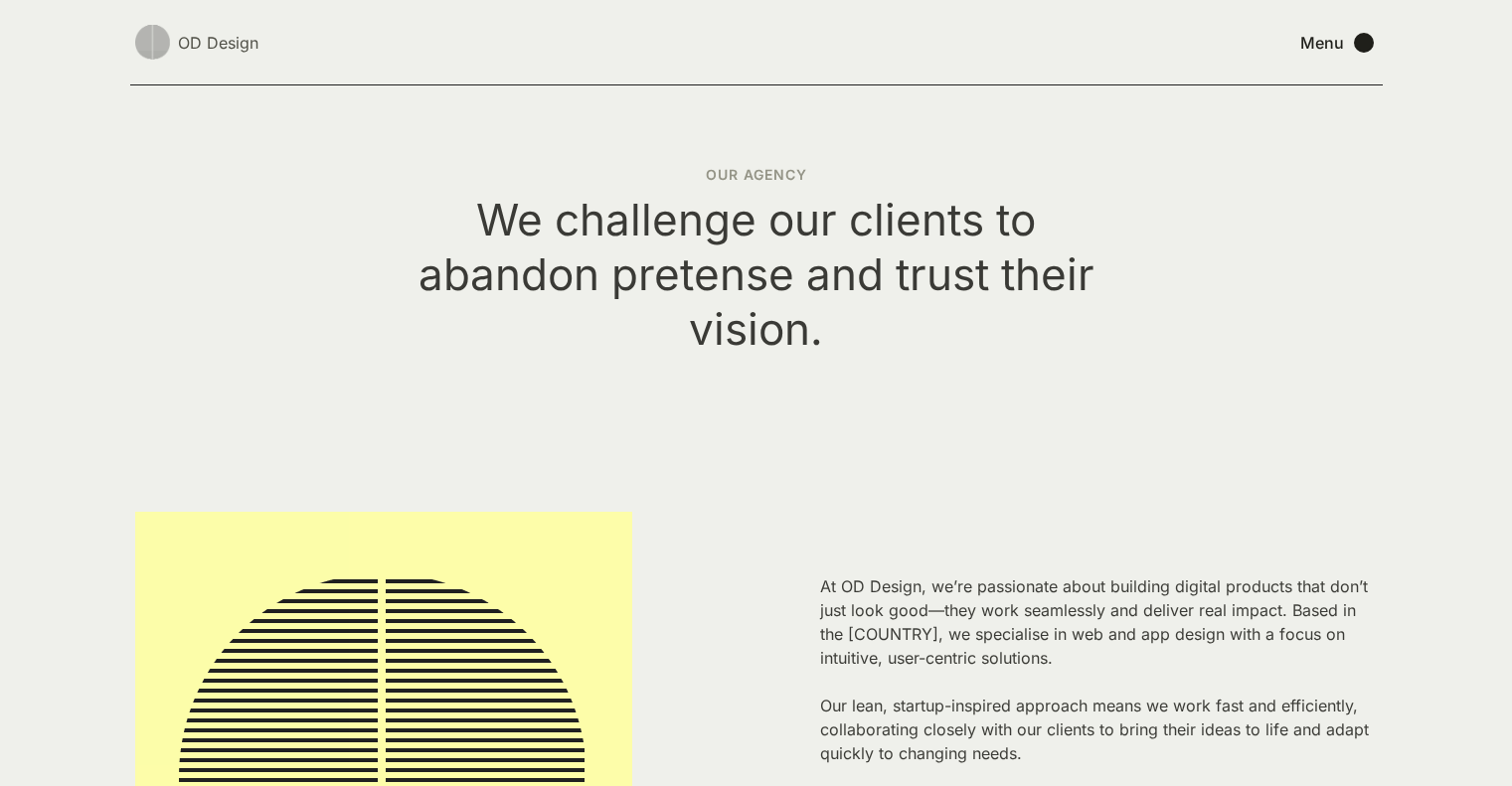 scroll, scrollTop: 0, scrollLeft: 0, axis: both 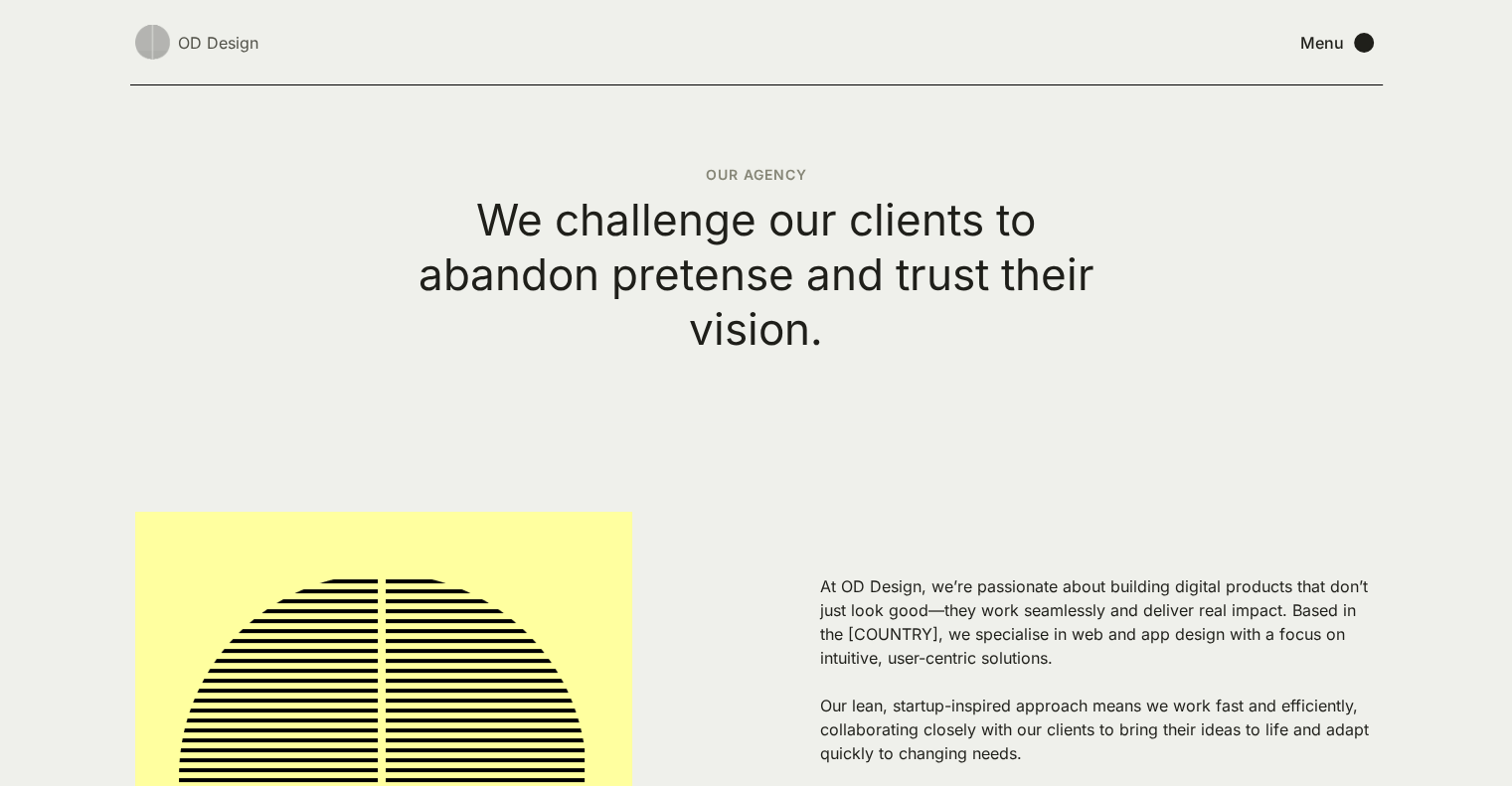 click on "Menu" at bounding box center (1322, 43) 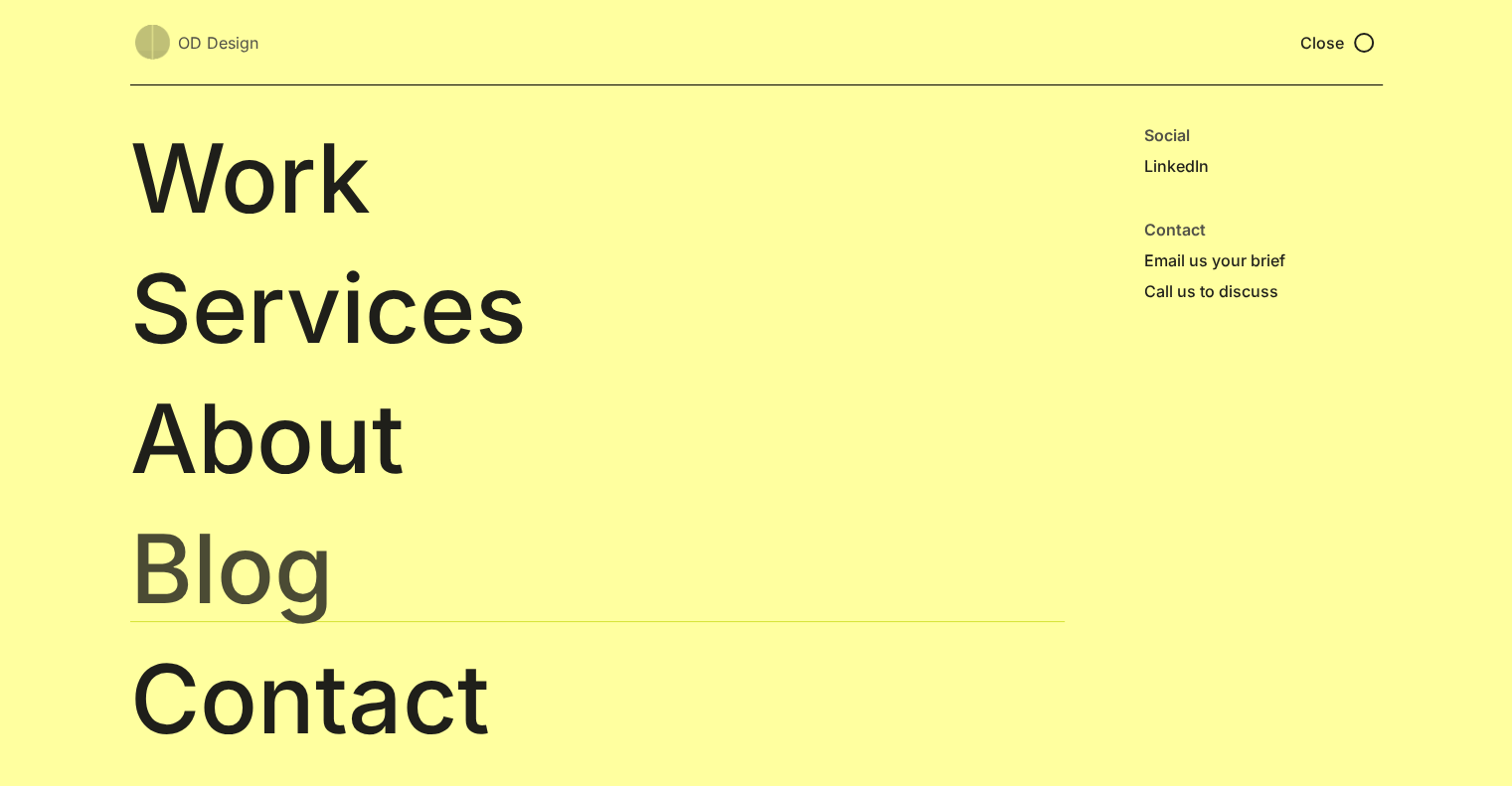 click on "Blog" at bounding box center (597, 568) 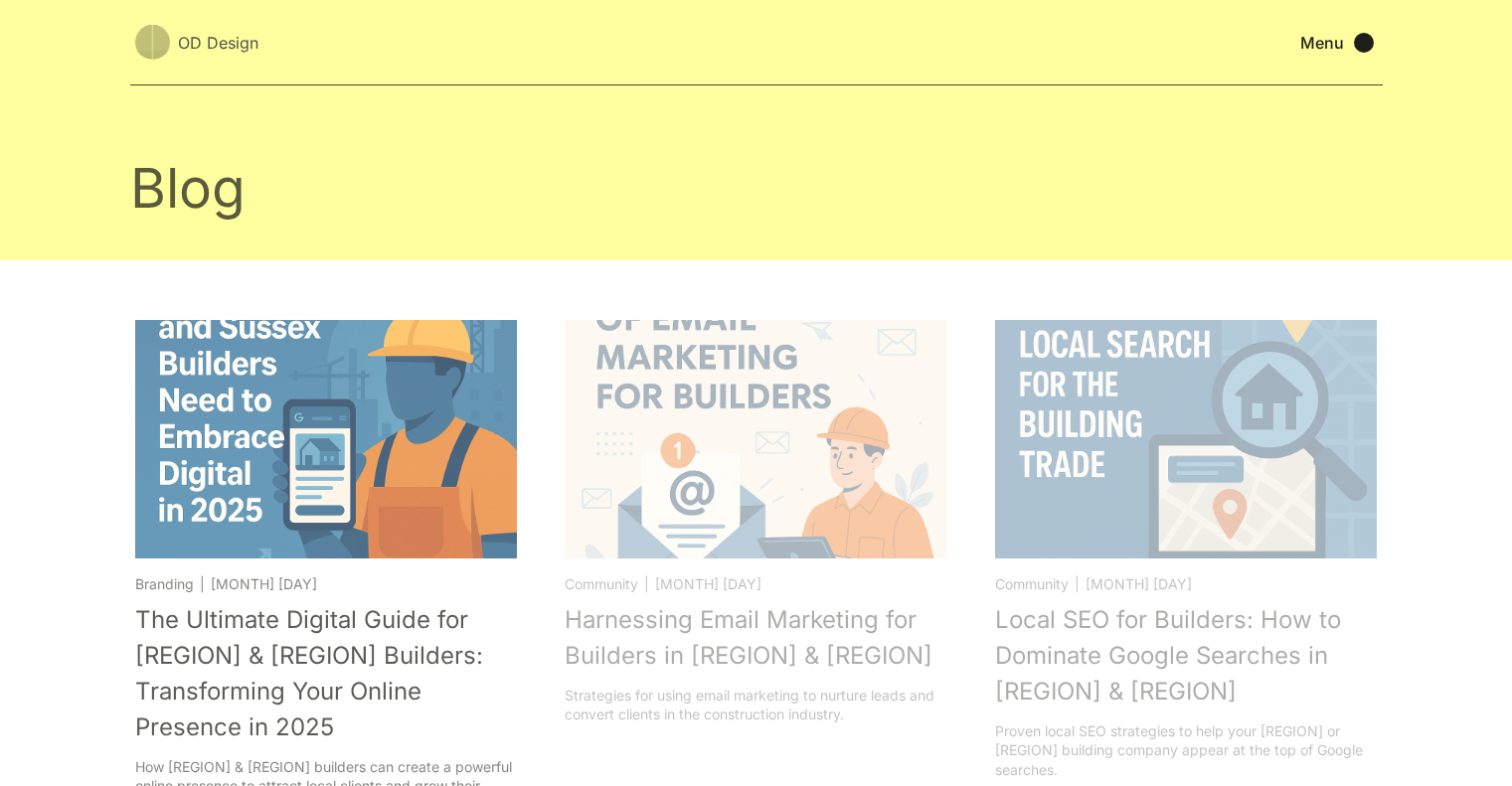 scroll, scrollTop: 0, scrollLeft: 0, axis: both 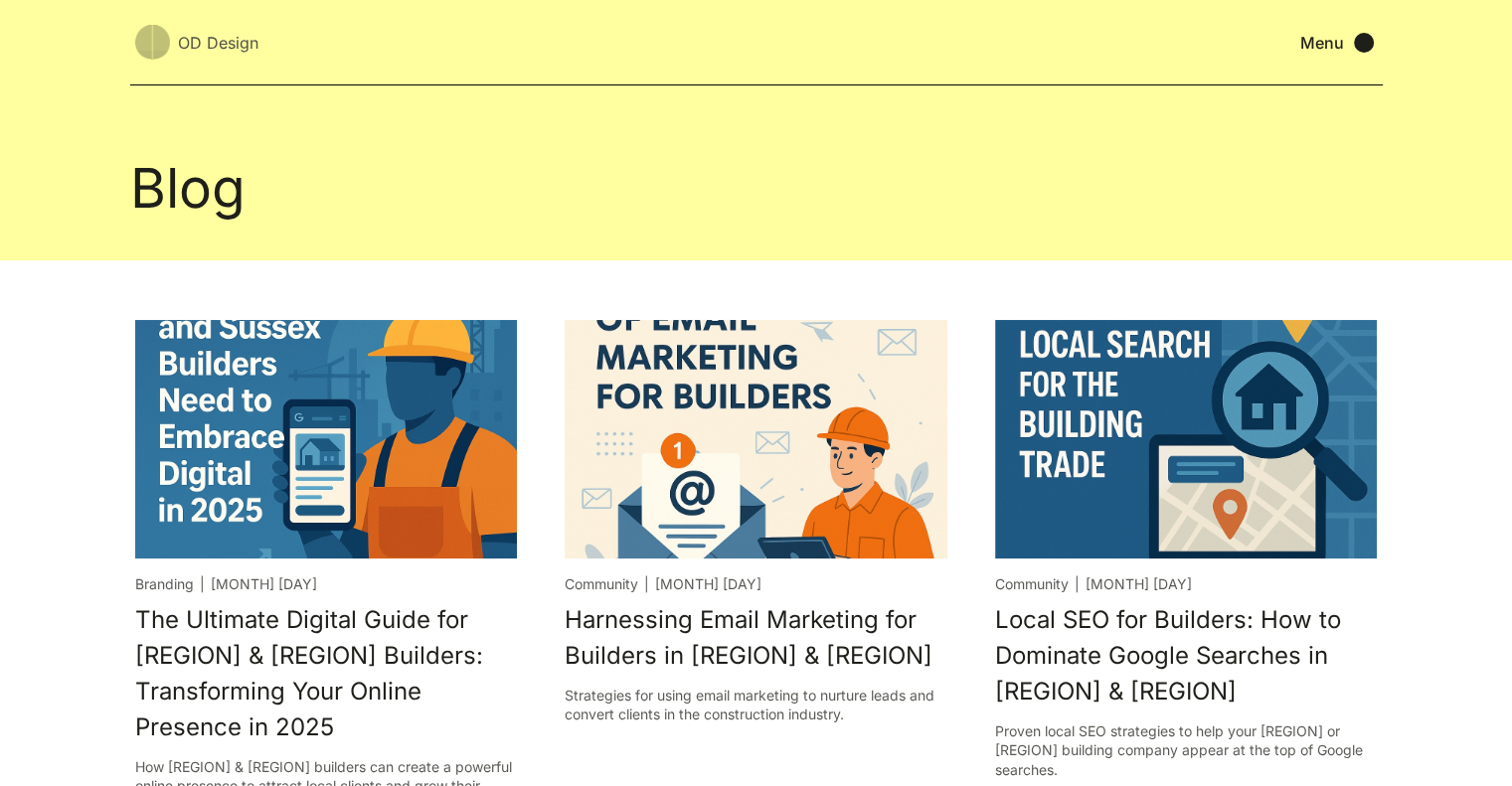click on "Menu" at bounding box center (1322, 43) 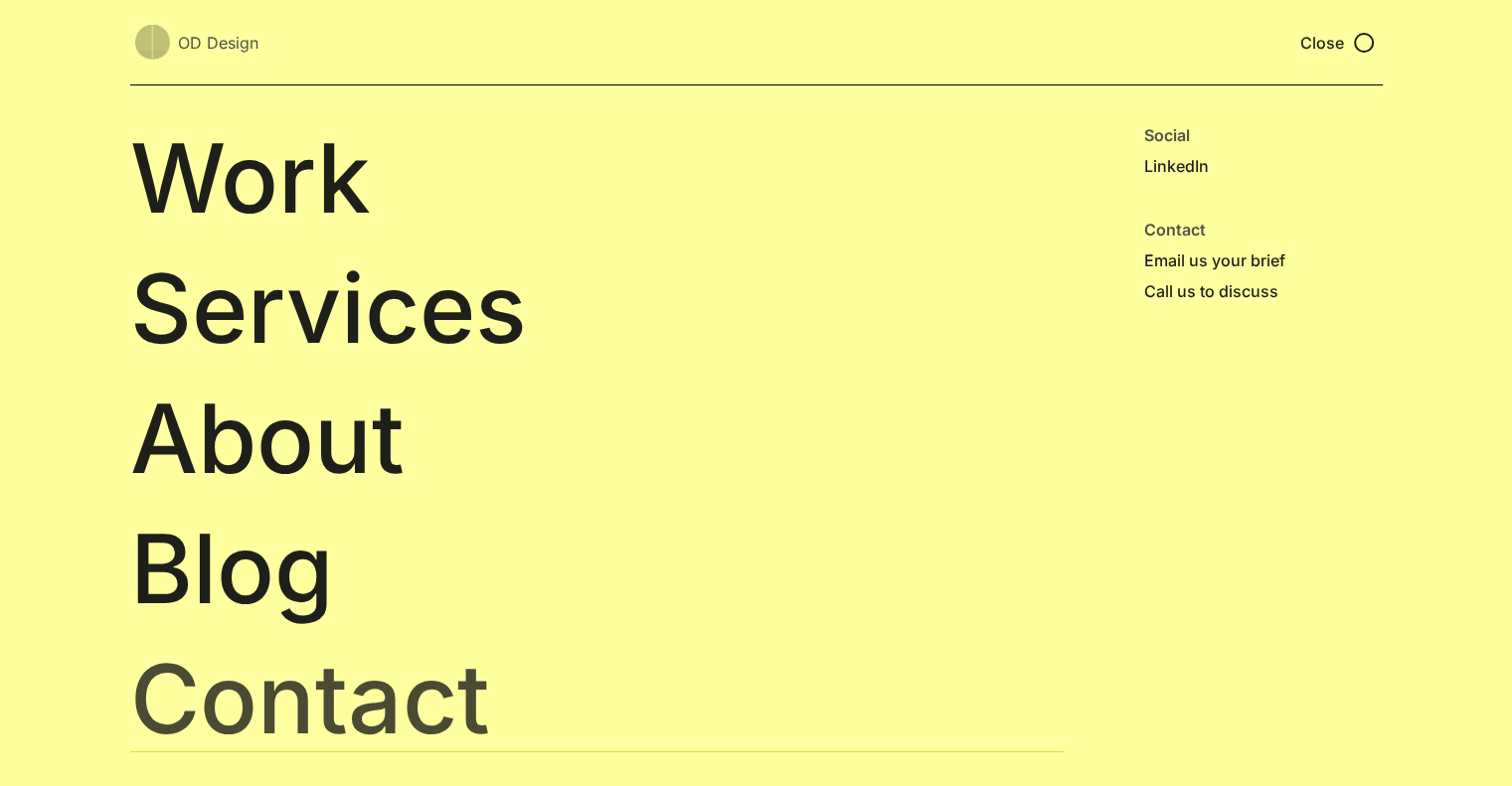 click on "Contact" at bounding box center [597, 699] 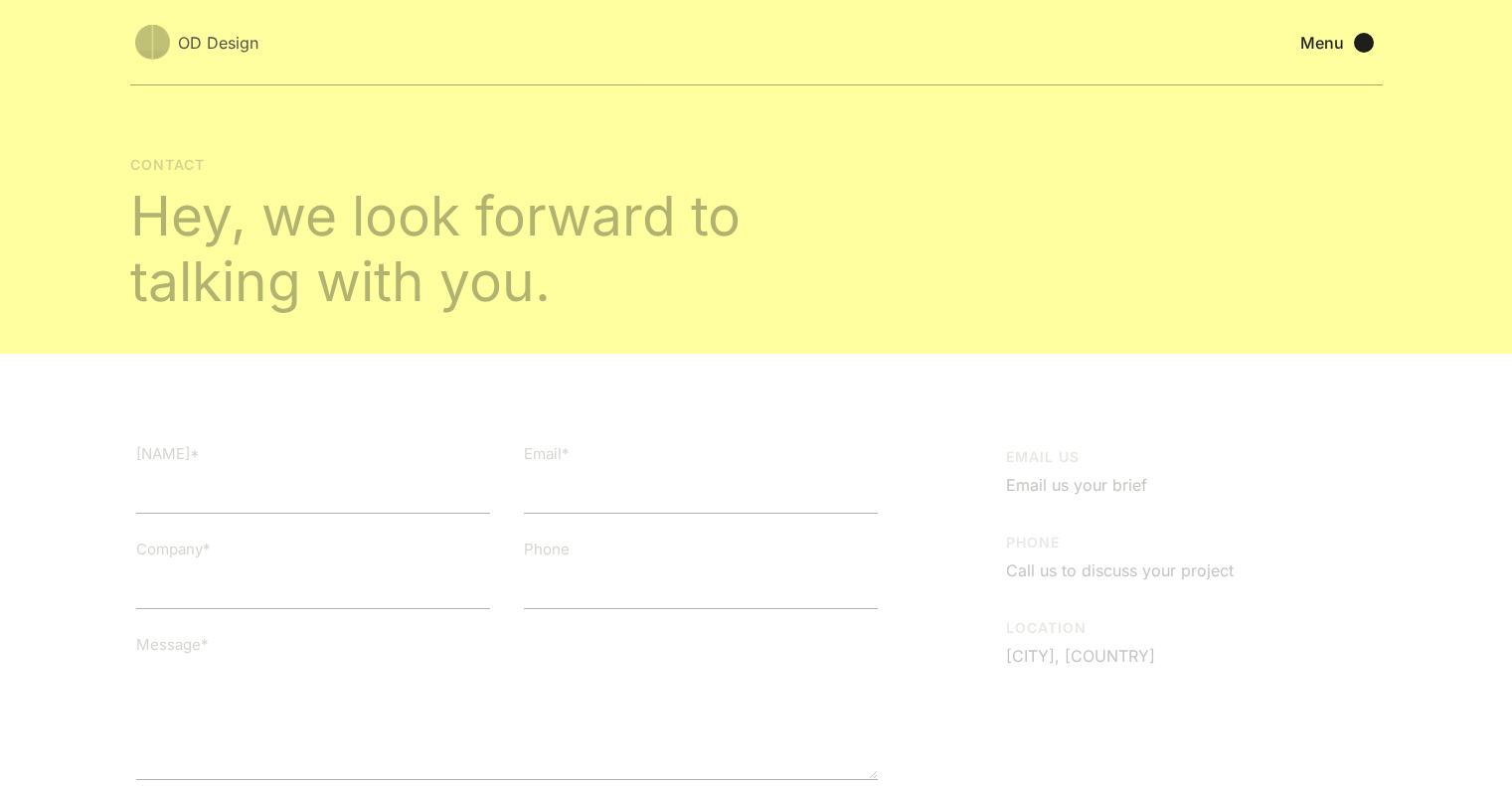 scroll, scrollTop: 0, scrollLeft: 0, axis: both 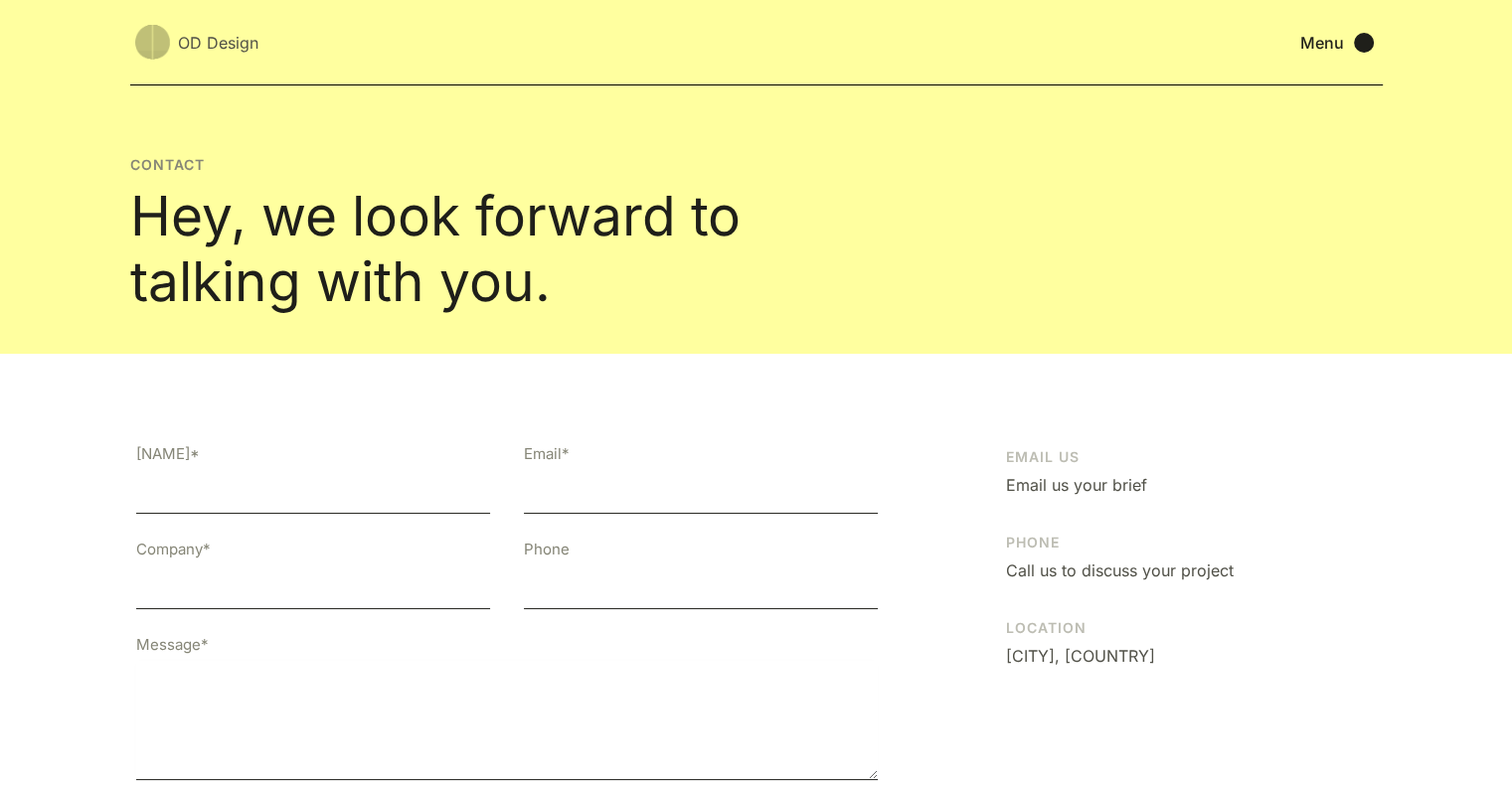 click on "OD Design" at bounding box center [218, 43] 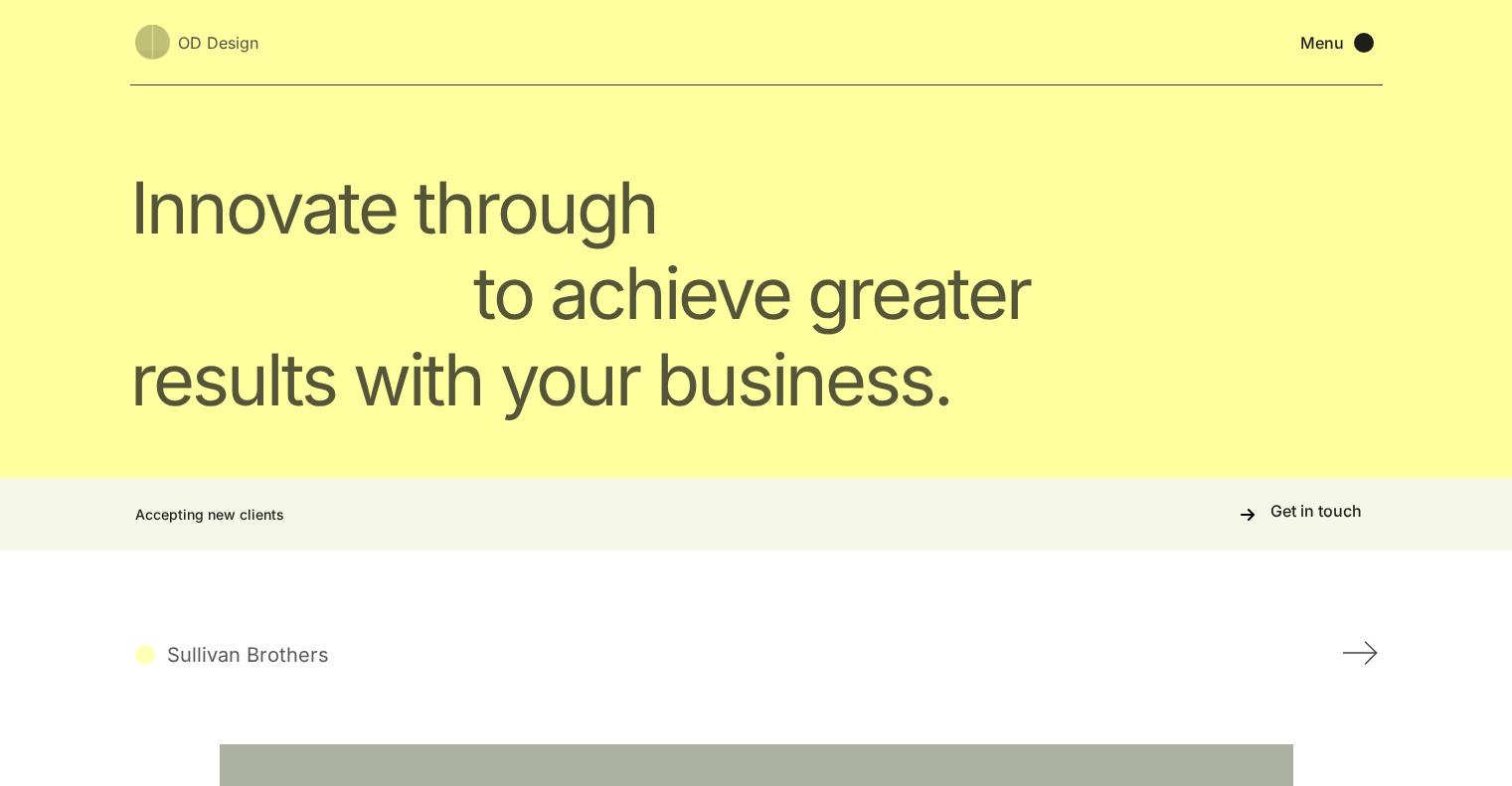 scroll, scrollTop: 0, scrollLeft: 0, axis: both 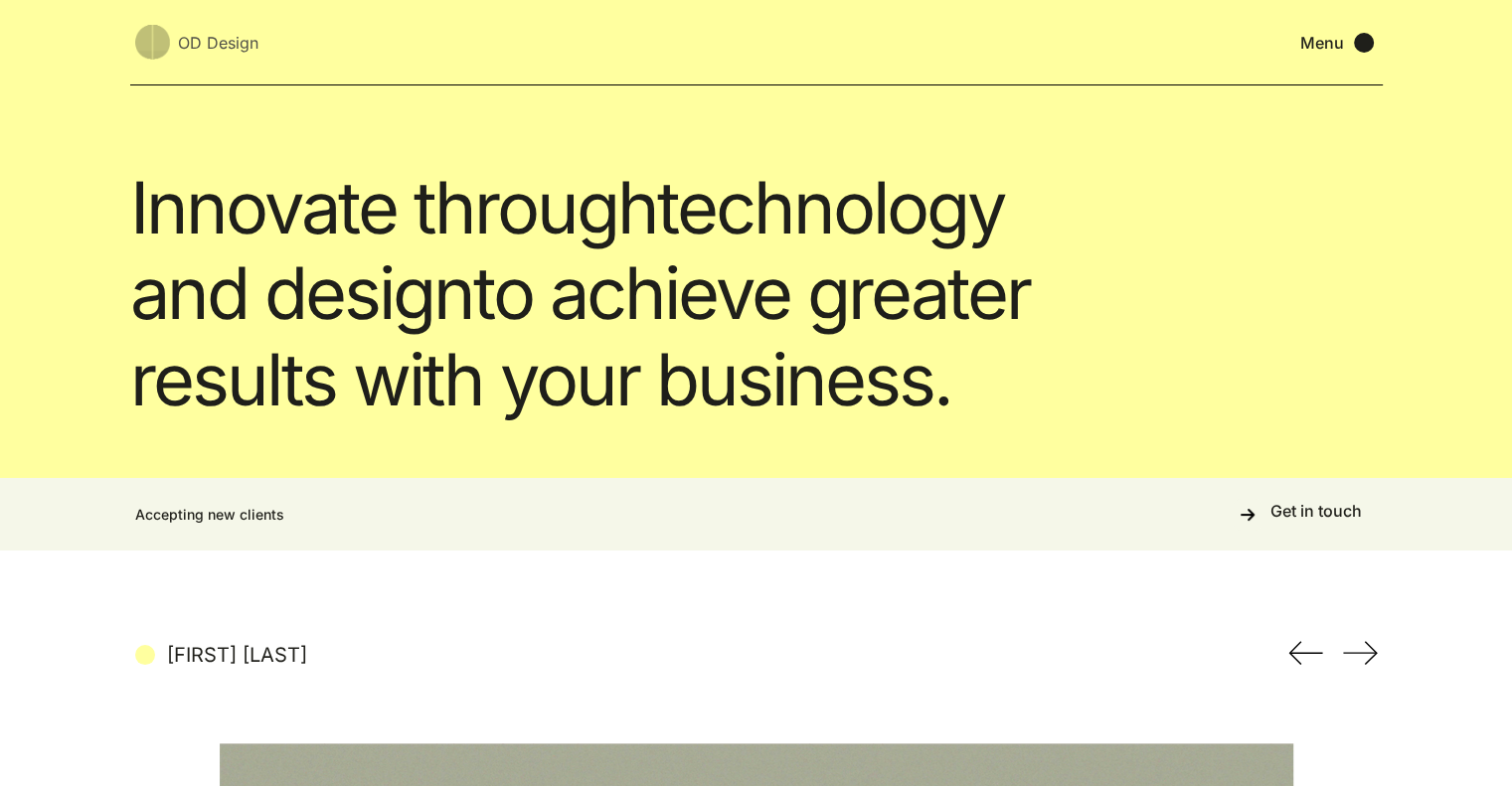 click on "Menu" at bounding box center [1322, 43] 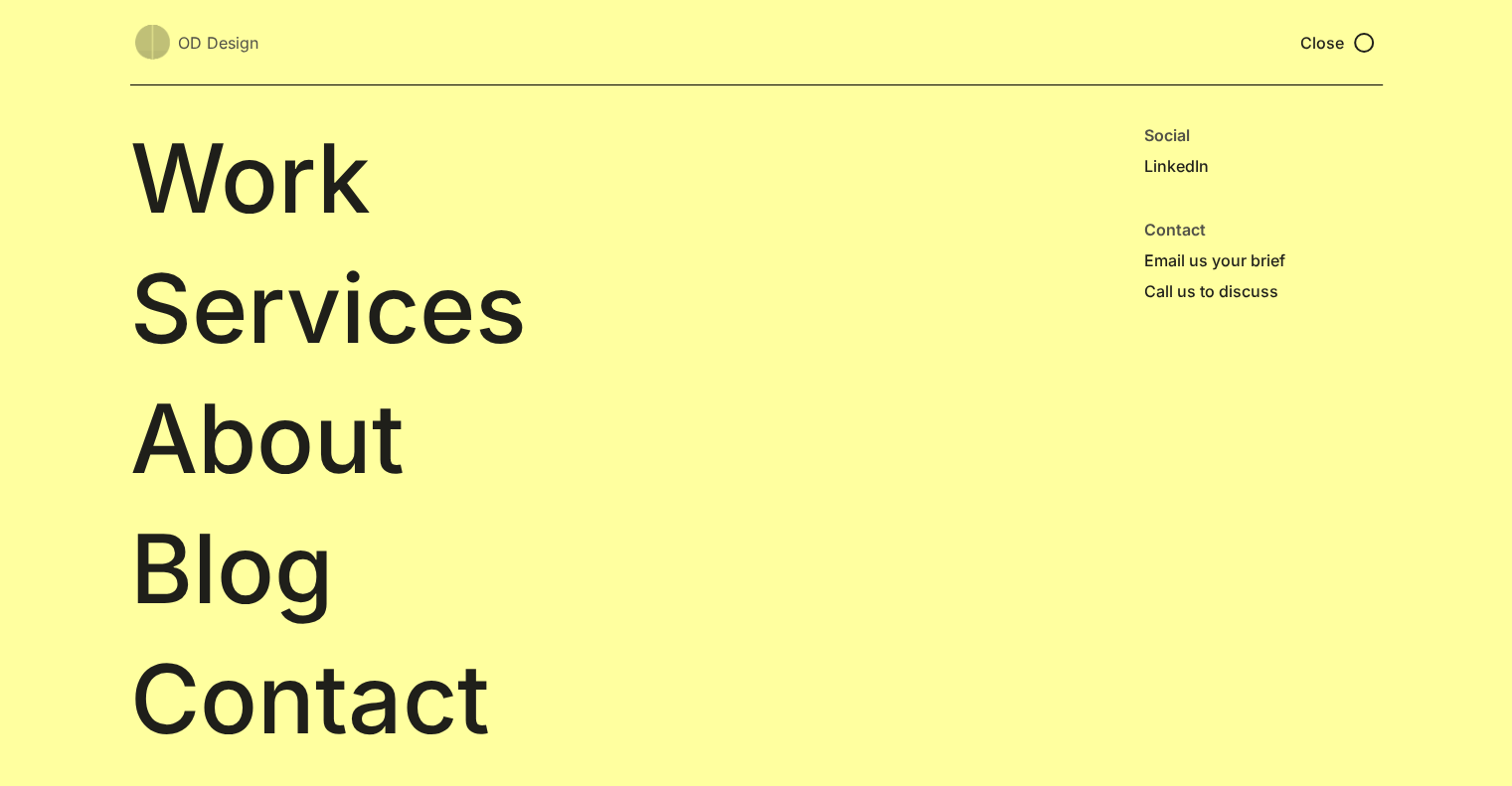 click on "Close" at bounding box center [1322, 43] 